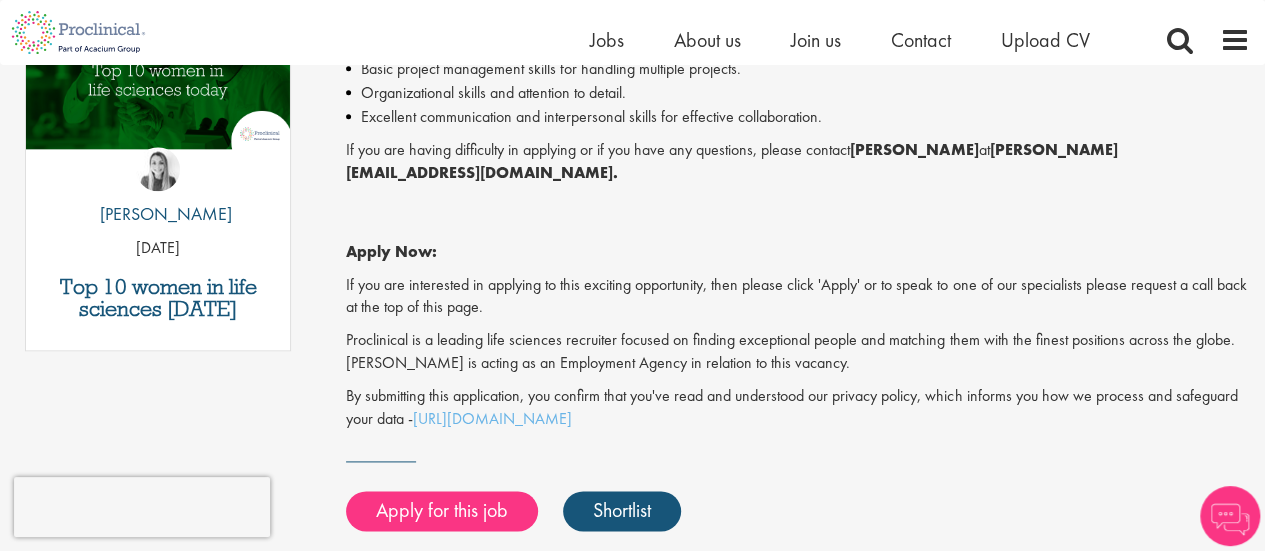 scroll, scrollTop: 1105, scrollLeft: 0, axis: vertical 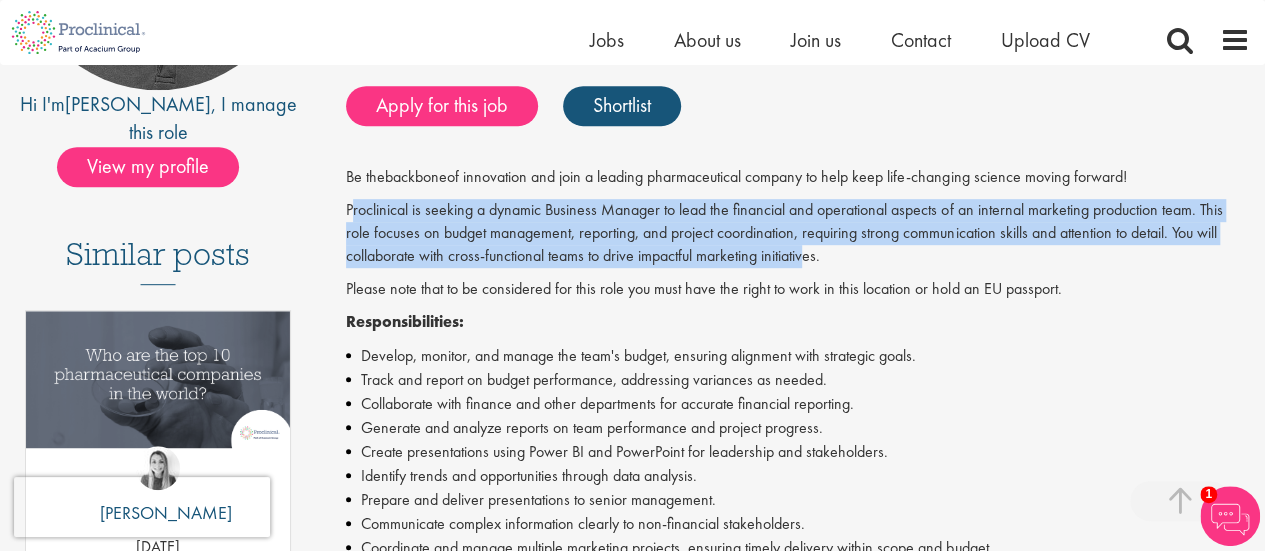drag, startPoint x: 352, startPoint y: 215, endPoint x: 810, endPoint y: 258, distance: 460.01413 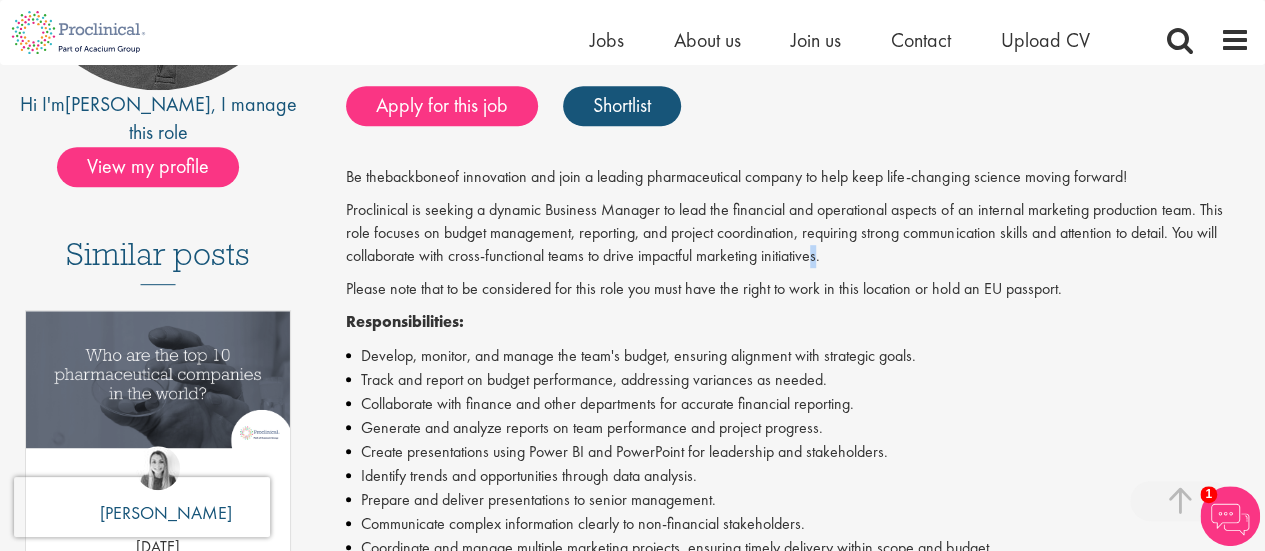 click on "Proclinical is seeking a dynamic Business Manager to lead the financial and operational aspects of an internal marketing production team. This role focuses on budget management, reporting, and project coordination, requiring strong communication skills and attention to detail. You will collaborate with cross-functional teams to drive impactful marketing initiatives." at bounding box center [798, 233] 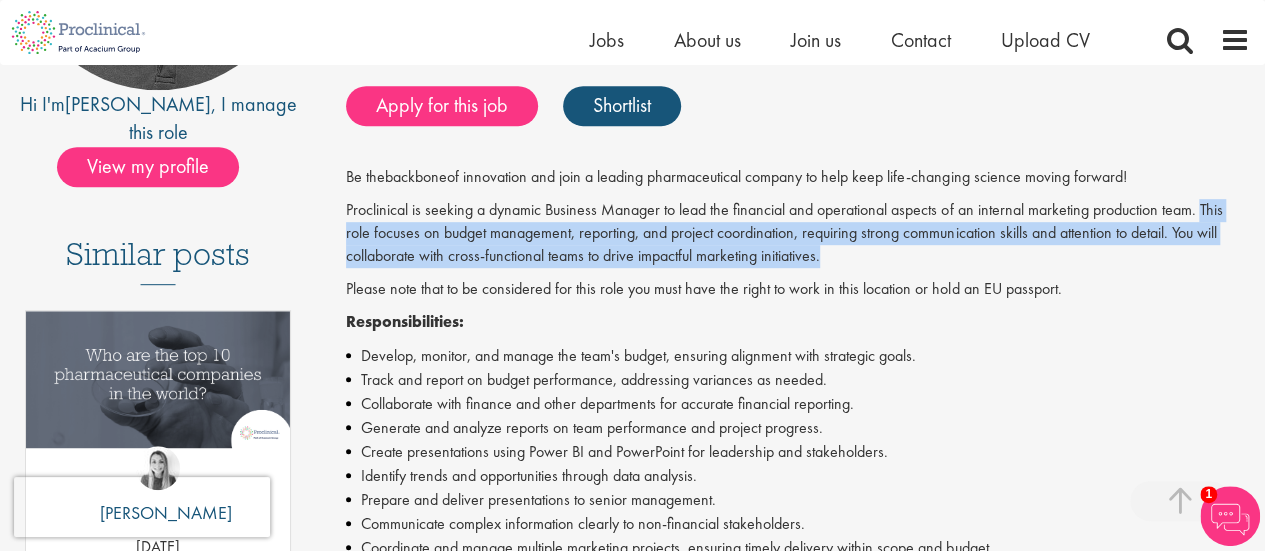 drag, startPoint x: 825, startPoint y: 249, endPoint x: 1200, endPoint y: 211, distance: 376.9204 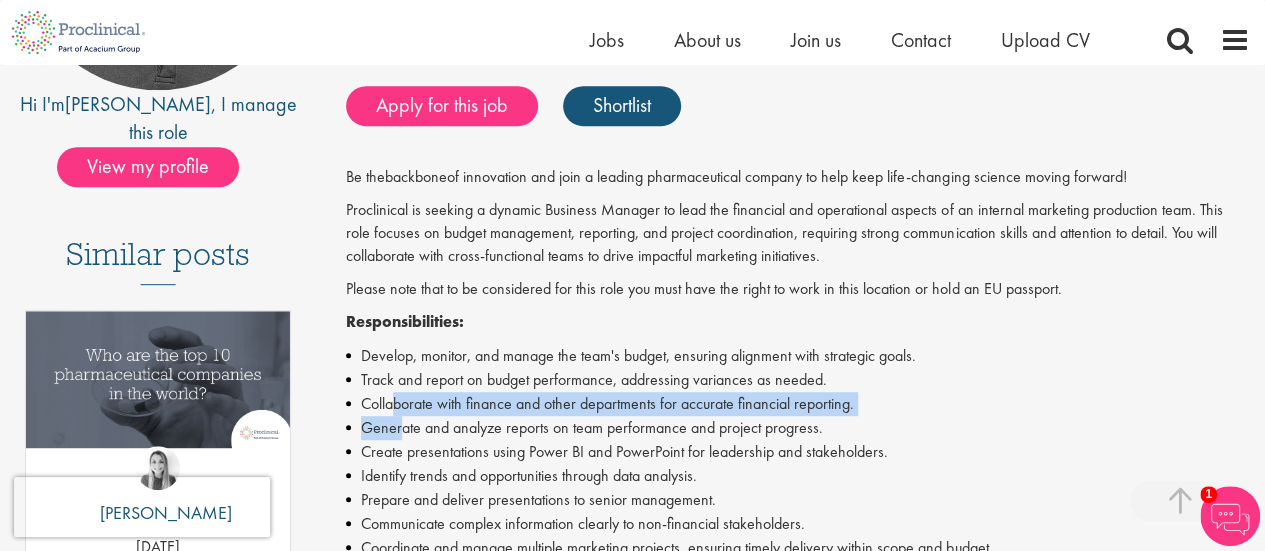 drag, startPoint x: 392, startPoint y: 403, endPoint x: 401, endPoint y: 429, distance: 27.513634 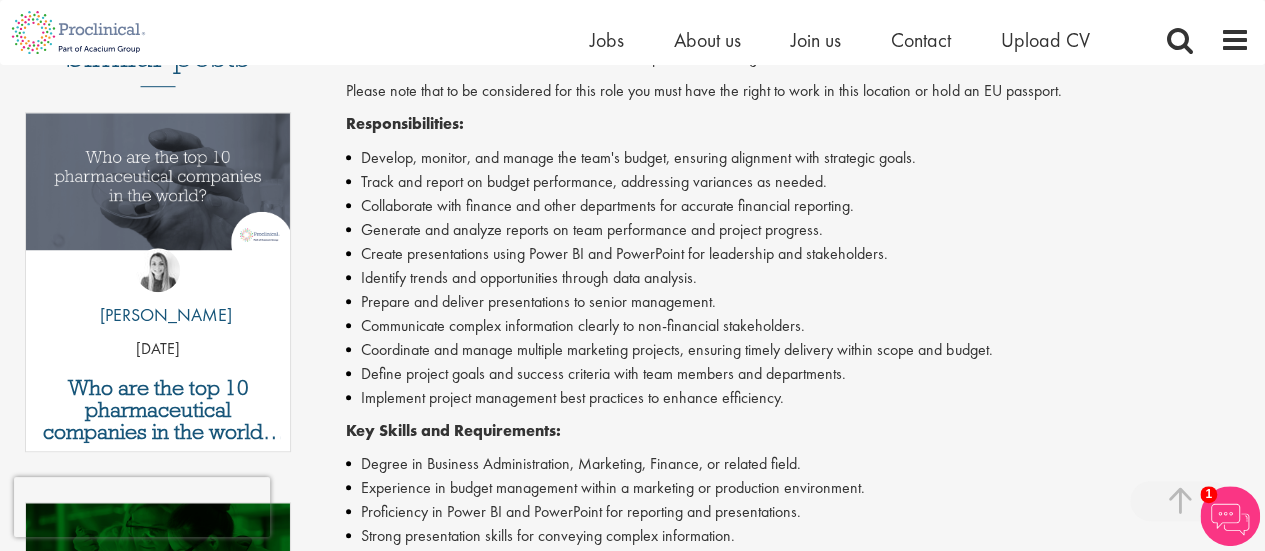 scroll, scrollTop: 616, scrollLeft: 0, axis: vertical 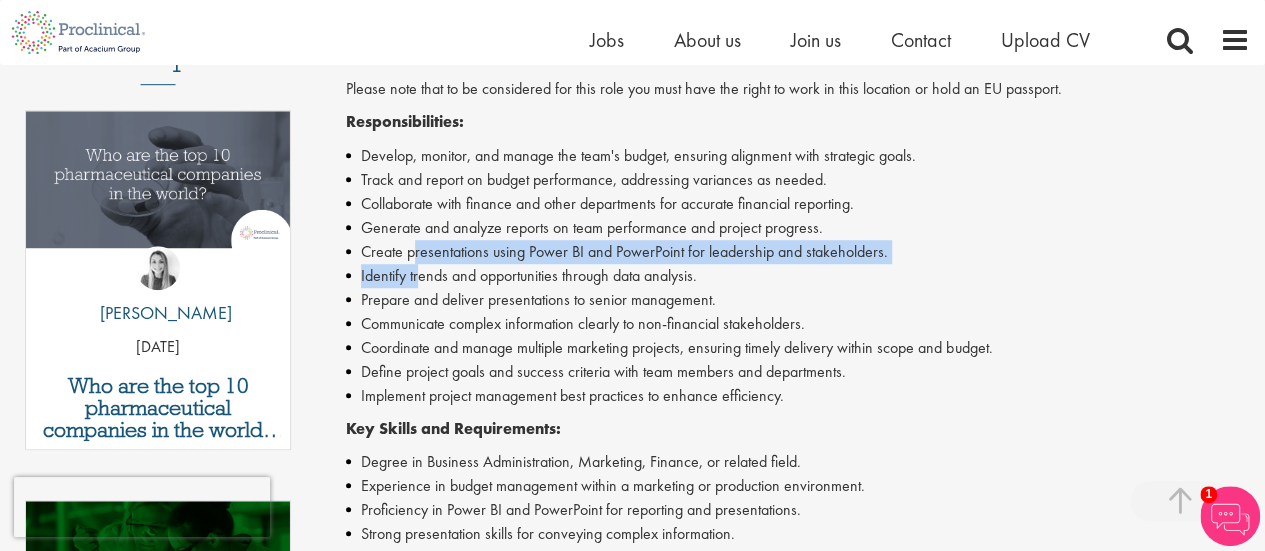 drag, startPoint x: 416, startPoint y: 245, endPoint x: 422, endPoint y: 278, distance: 33.54102 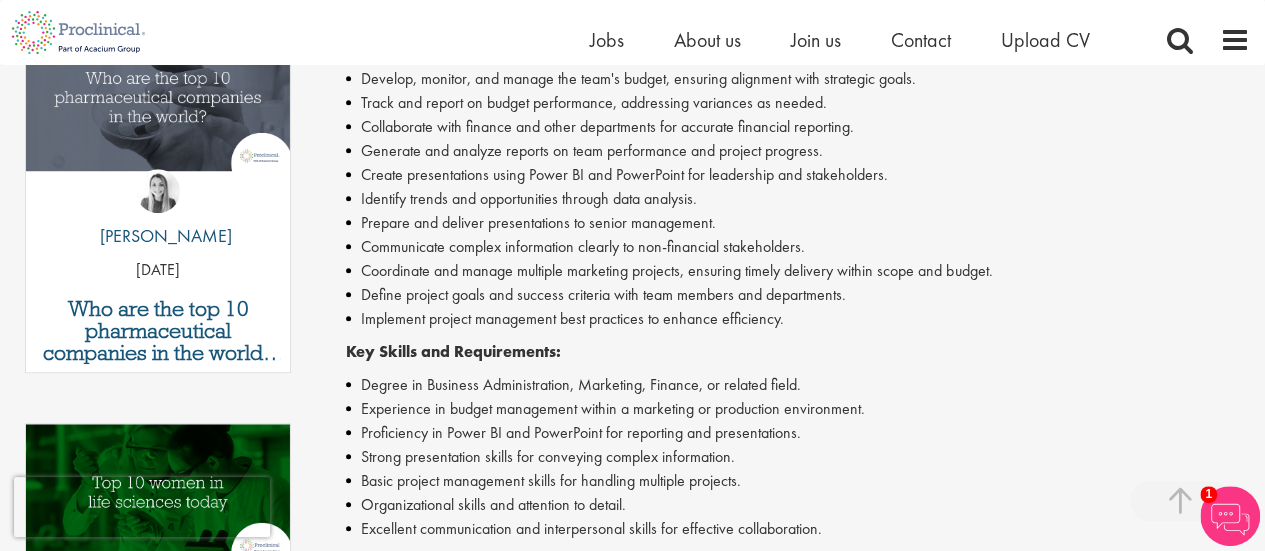 scroll, scrollTop: 696, scrollLeft: 0, axis: vertical 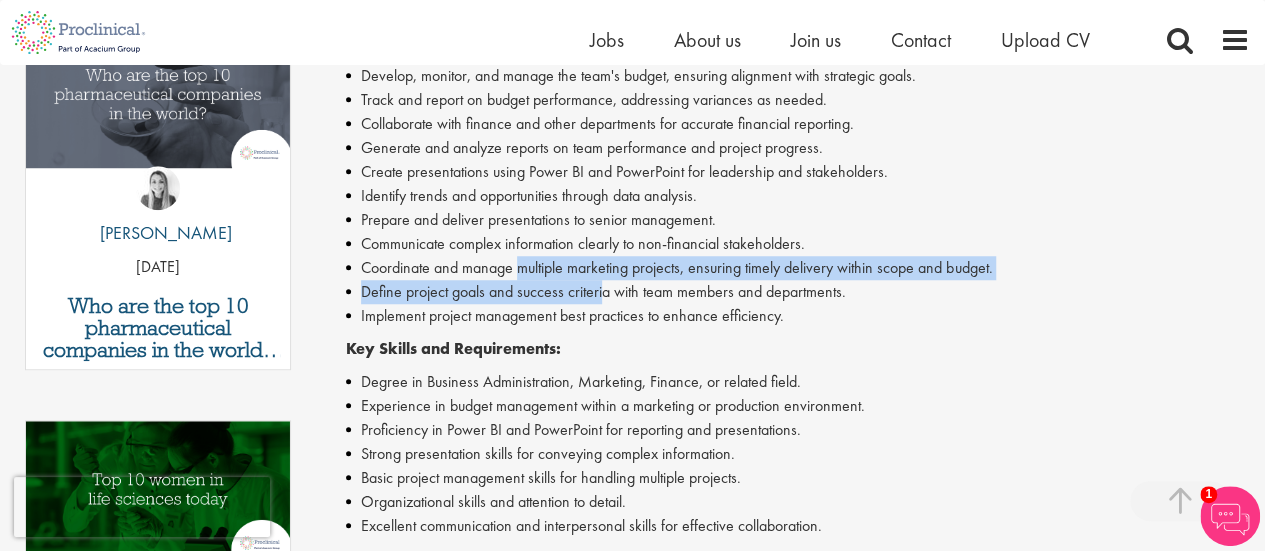 drag, startPoint x: 518, startPoint y: 272, endPoint x: 604, endPoint y: 283, distance: 86.70064 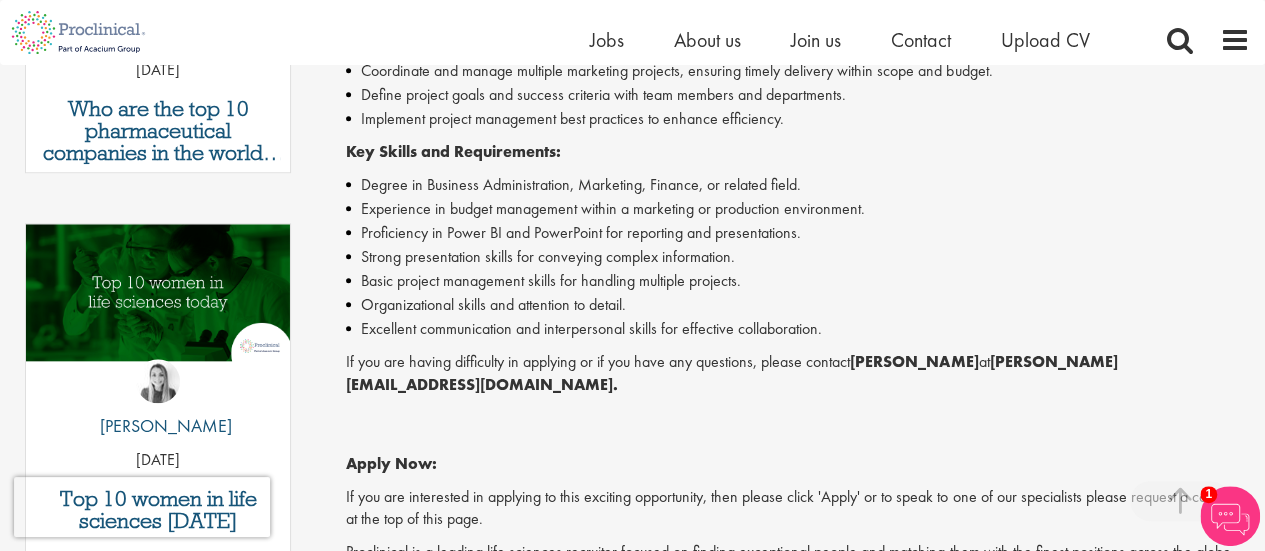 scroll, scrollTop: 896, scrollLeft: 0, axis: vertical 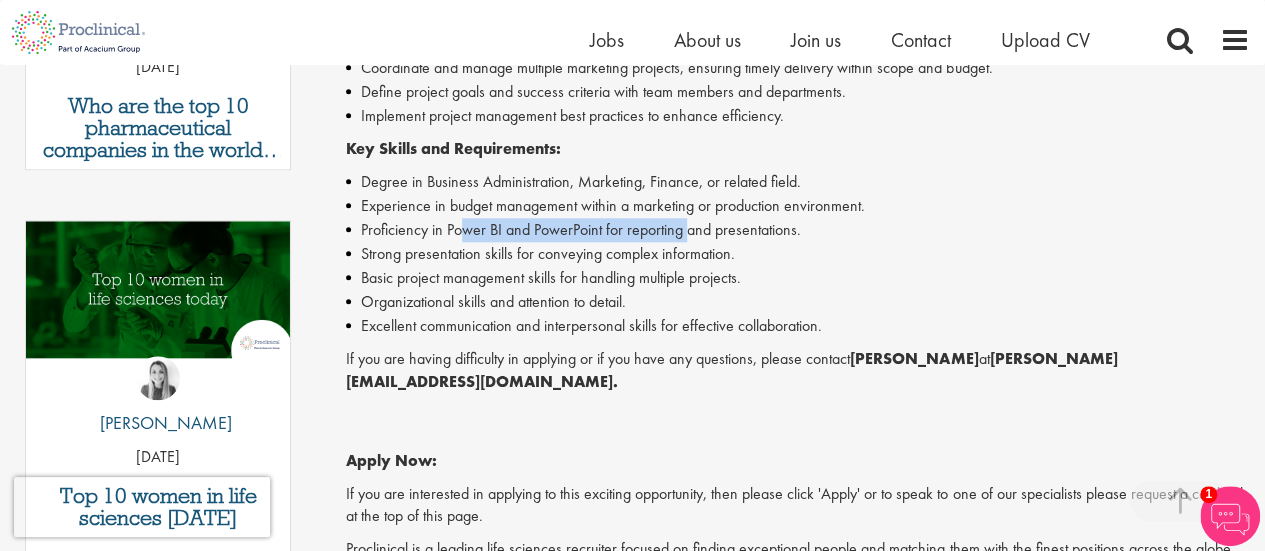 drag, startPoint x: 466, startPoint y: 229, endPoint x: 688, endPoint y: 239, distance: 222.22511 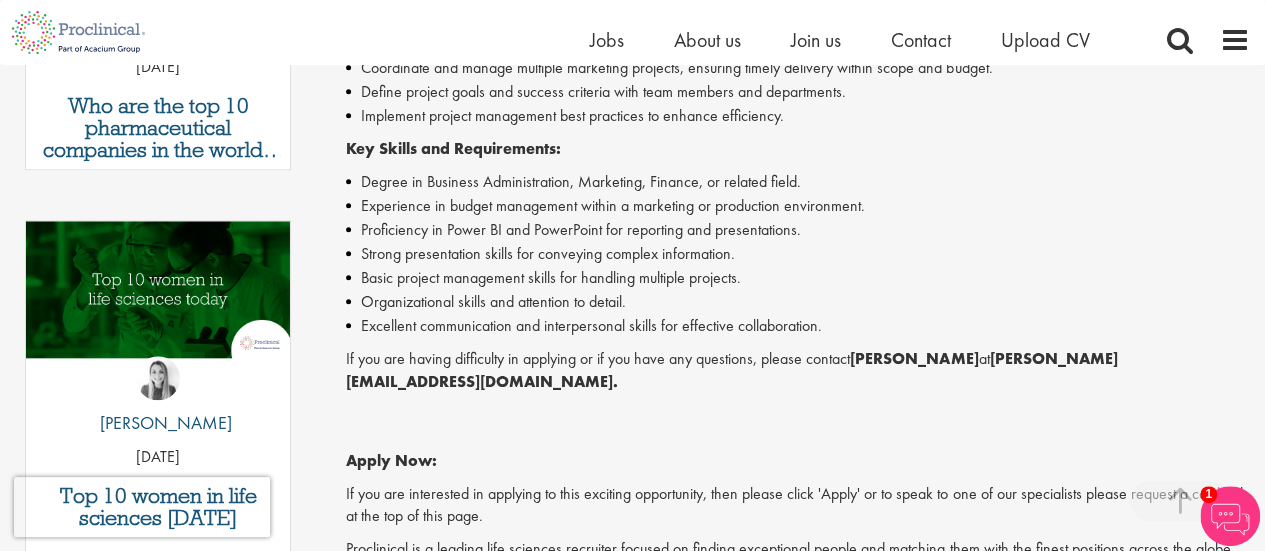 click on "Basic project management skills for handling multiple projects." at bounding box center (798, 278) 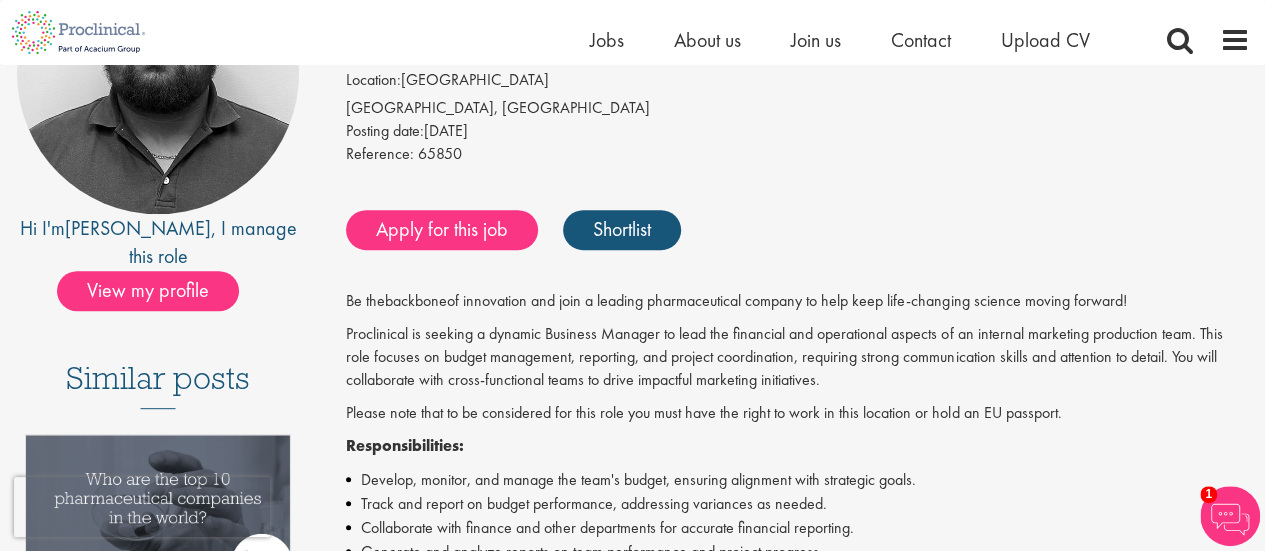 scroll, scrollTop: 296, scrollLeft: 0, axis: vertical 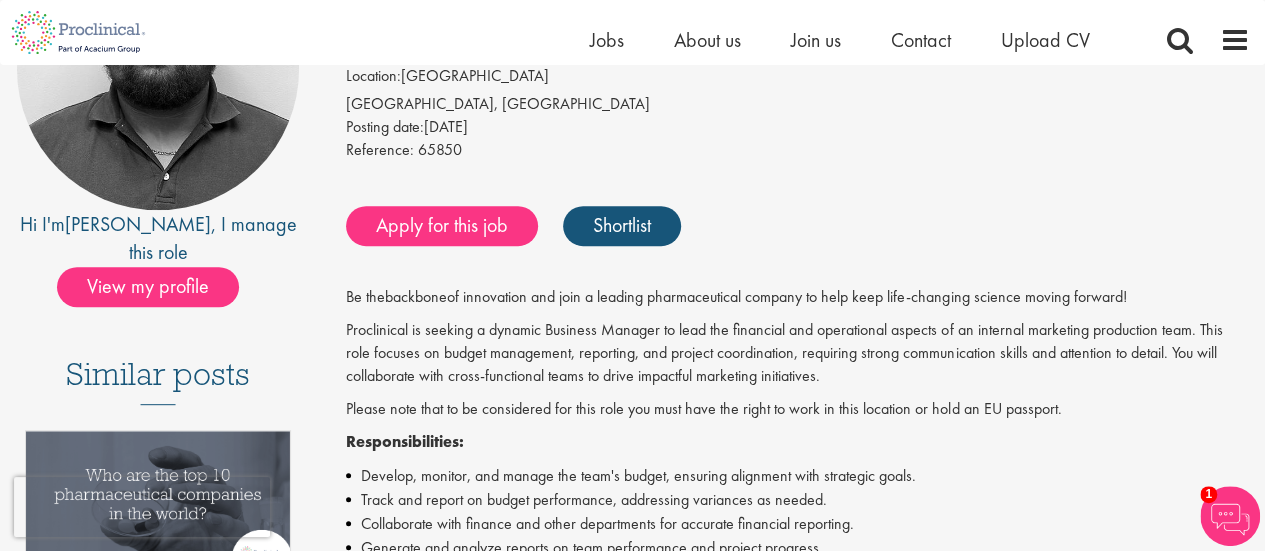click on "Home
Jobs
About us
Join us
Contact
Upload CV" at bounding box center (625, 32) 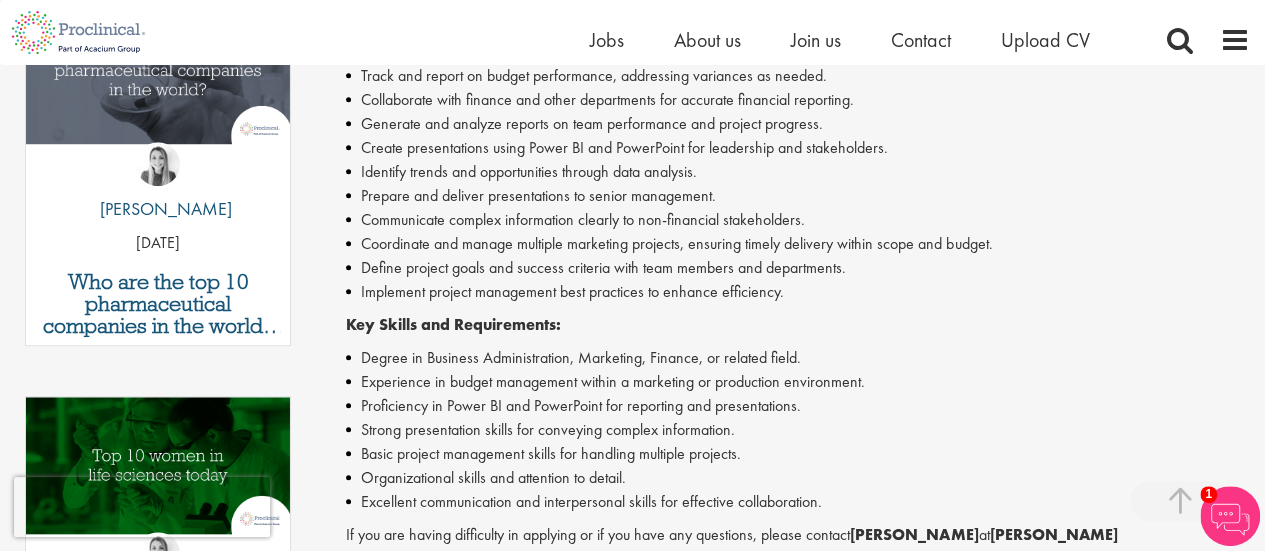 scroll, scrollTop: 712, scrollLeft: 0, axis: vertical 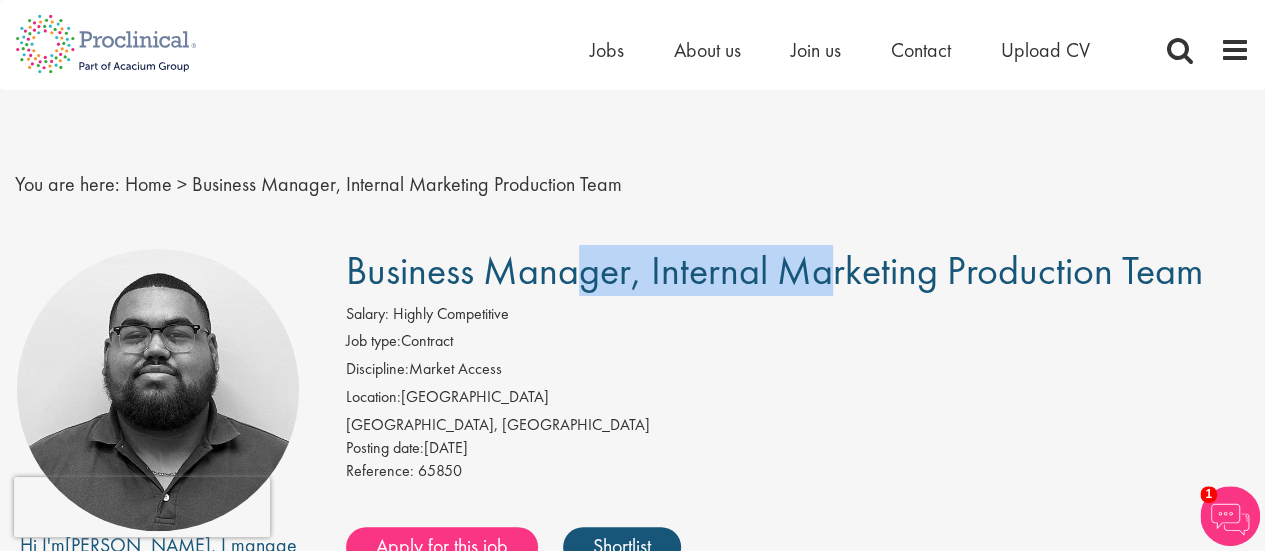 drag, startPoint x: 348, startPoint y: 278, endPoint x: 629, endPoint y: 285, distance: 281.0872 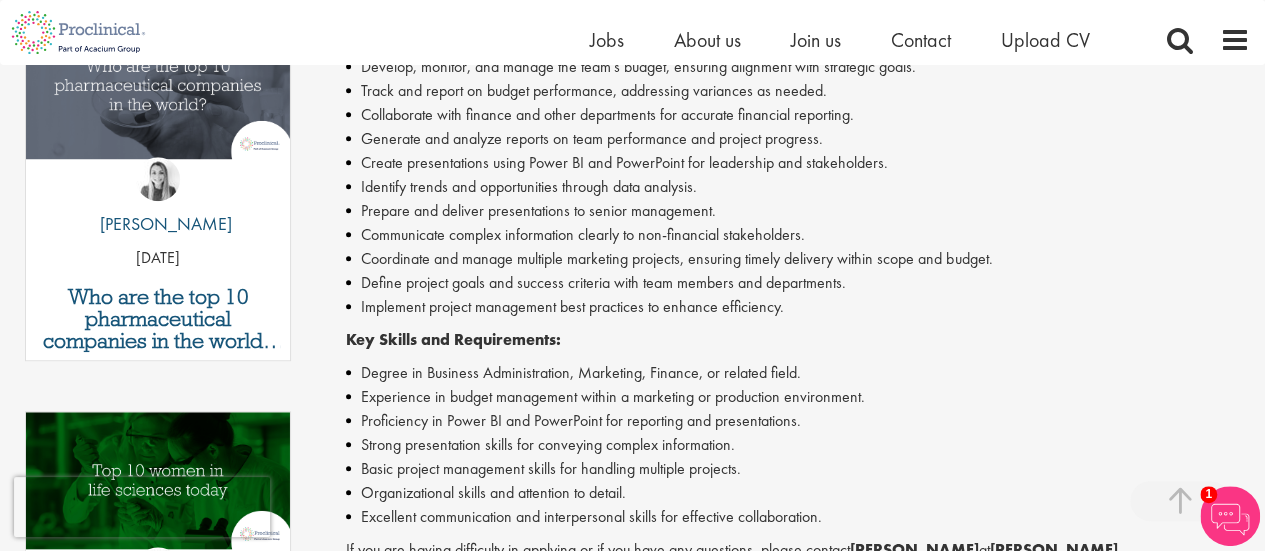 scroll, scrollTop: 710, scrollLeft: 0, axis: vertical 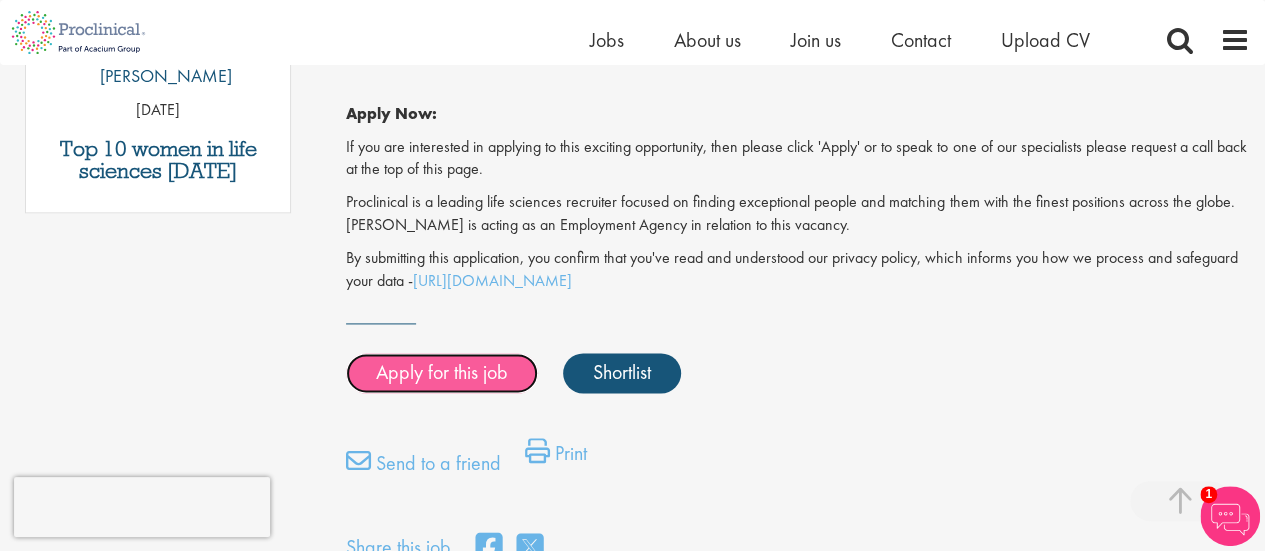 click on "Apply for this job" at bounding box center [442, 373] 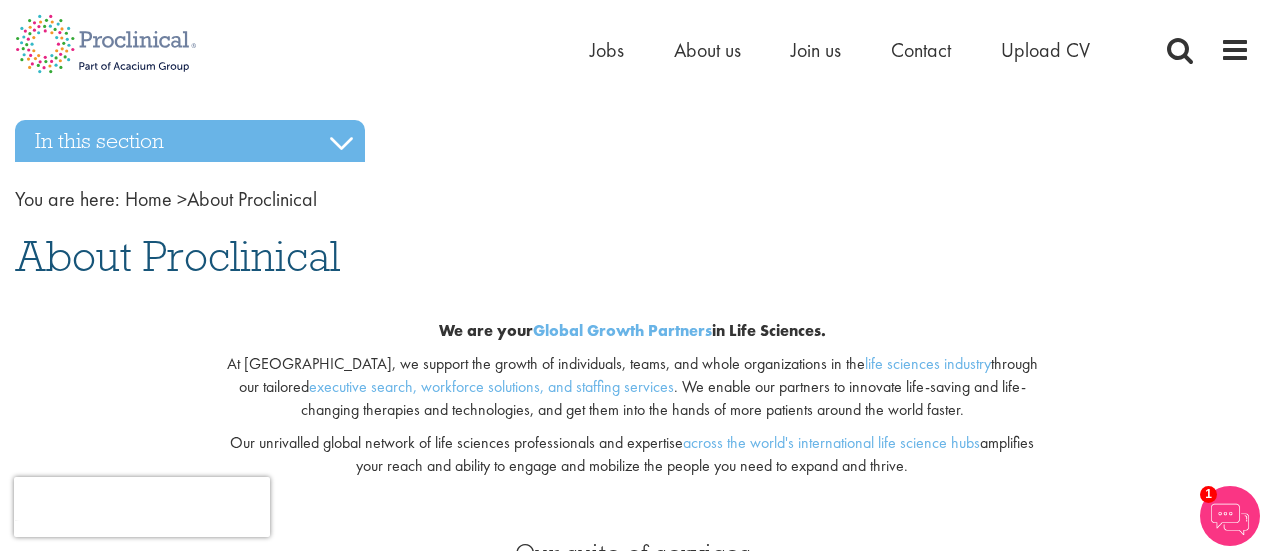 scroll, scrollTop: 7874, scrollLeft: 0, axis: vertical 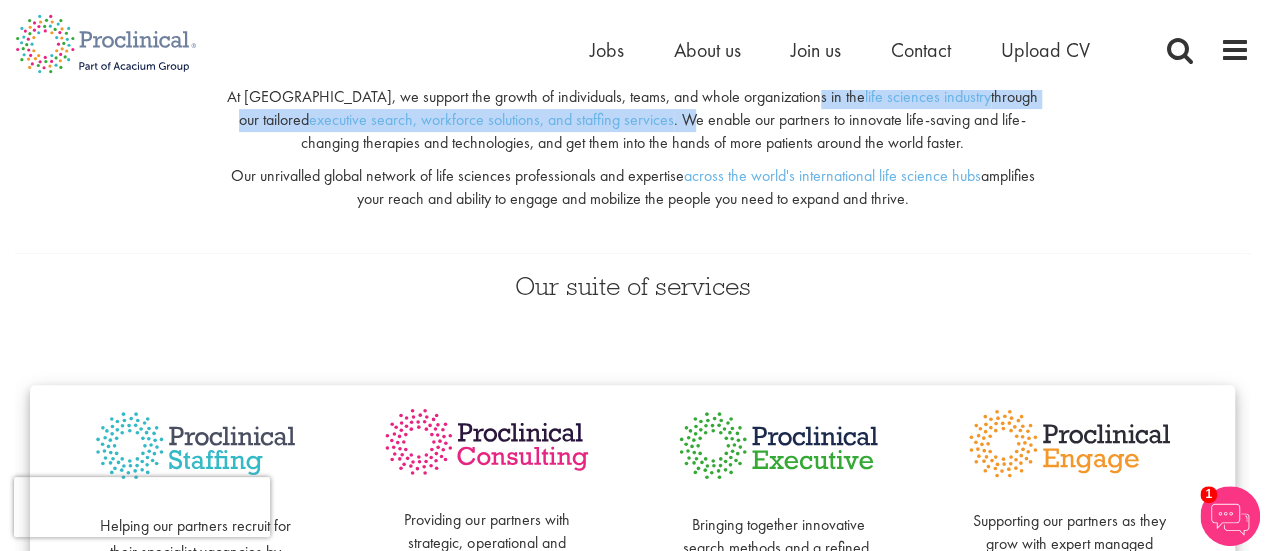 drag, startPoint x: 770, startPoint y: 97, endPoint x: 627, endPoint y: 113, distance: 143.89232 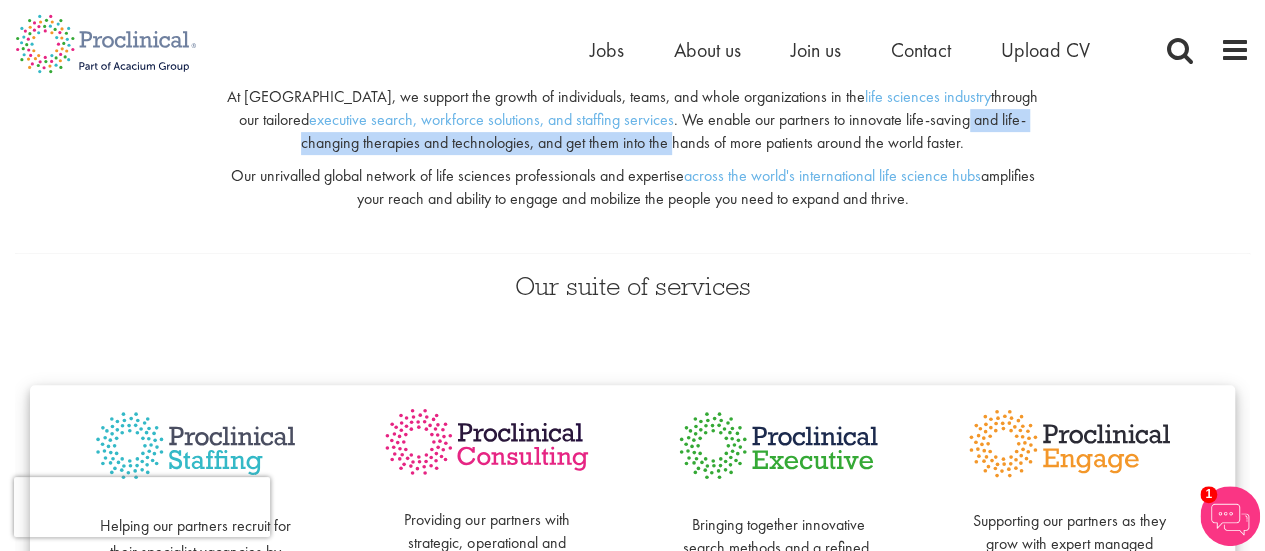 drag, startPoint x: 906, startPoint y: 117, endPoint x: 642, endPoint y: 134, distance: 264.54678 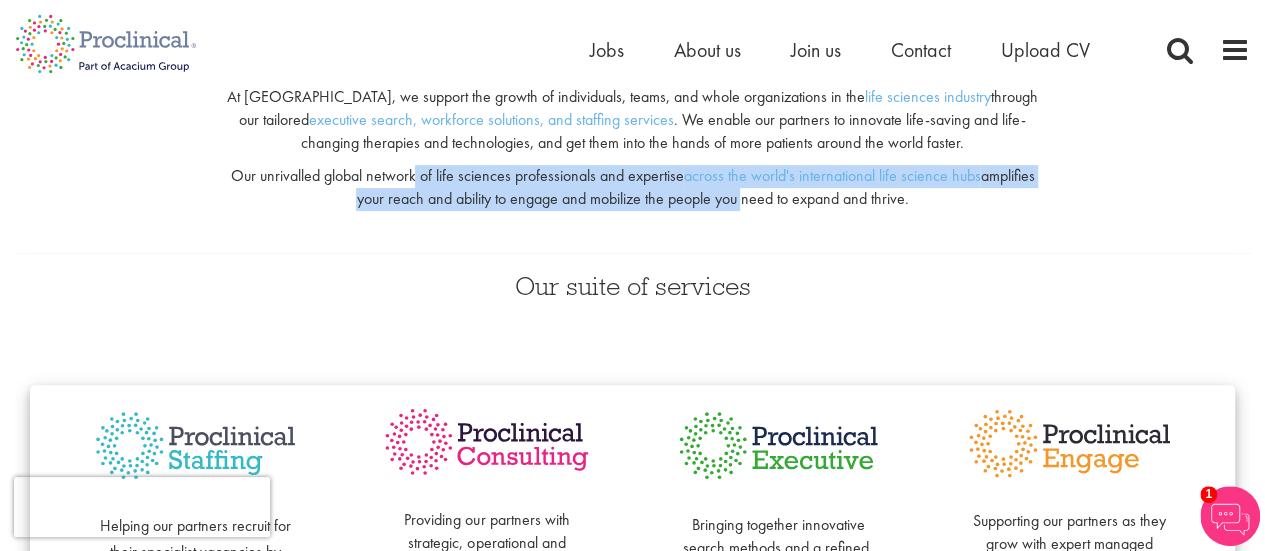drag, startPoint x: 412, startPoint y: 173, endPoint x: 737, endPoint y: 201, distance: 326.20392 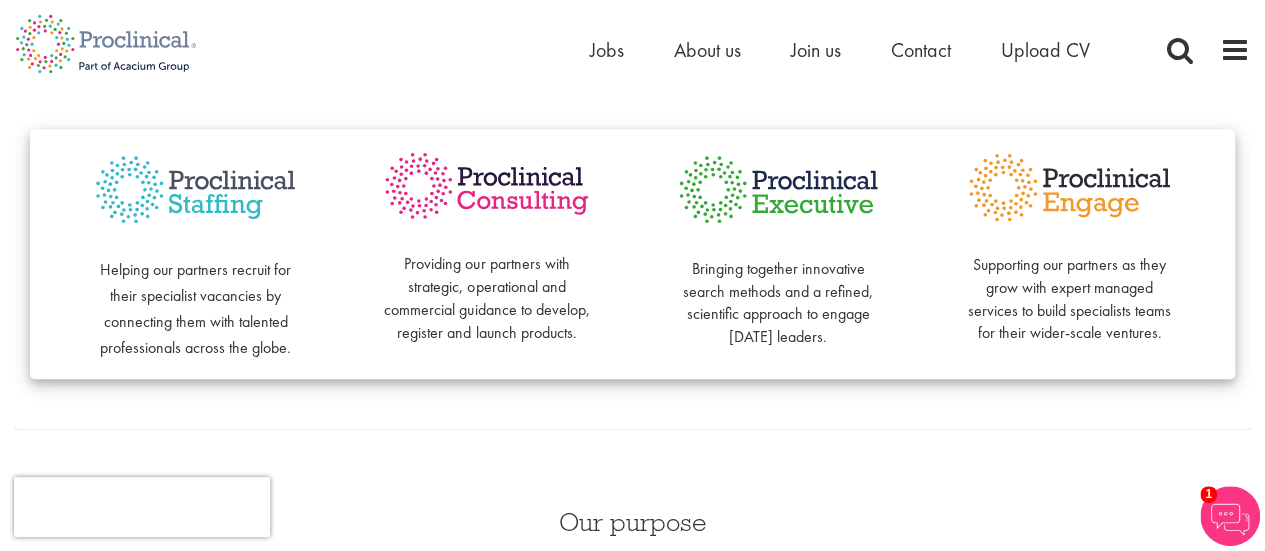 scroll, scrollTop: 512, scrollLeft: 0, axis: vertical 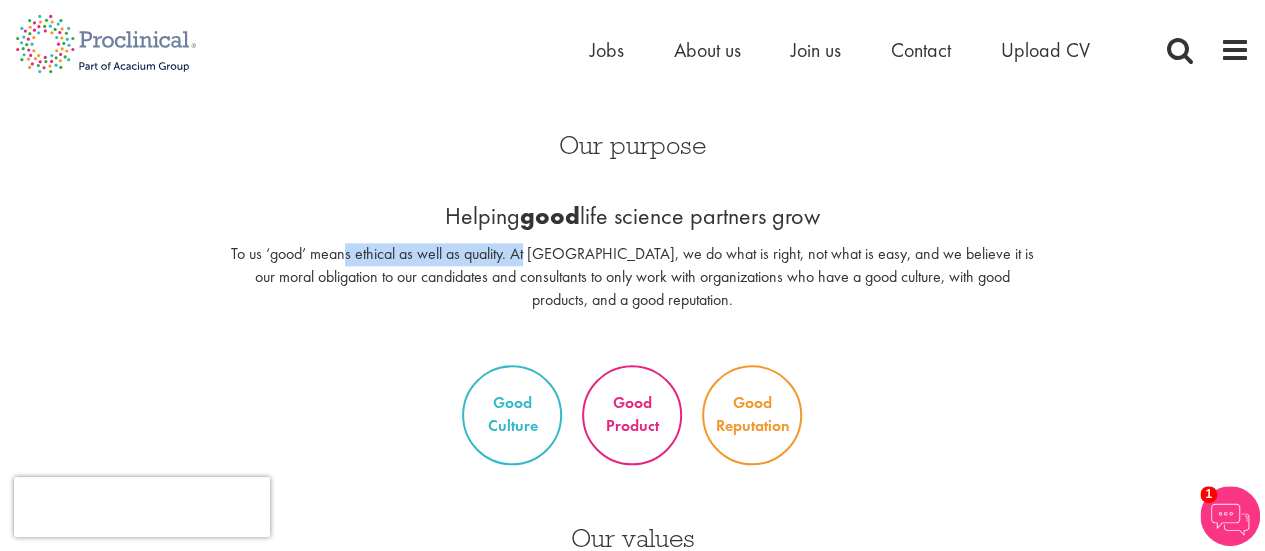 drag, startPoint x: 356, startPoint y: 253, endPoint x: 534, endPoint y: 243, distance: 178.28067 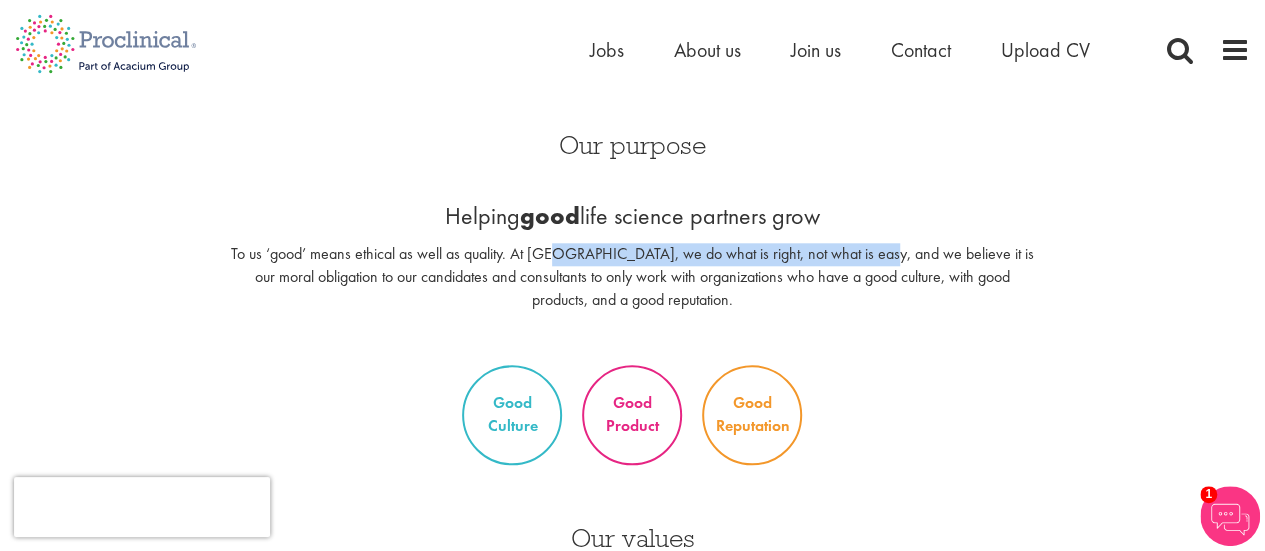 drag, startPoint x: 562, startPoint y: 252, endPoint x: 866, endPoint y: 243, distance: 304.1332 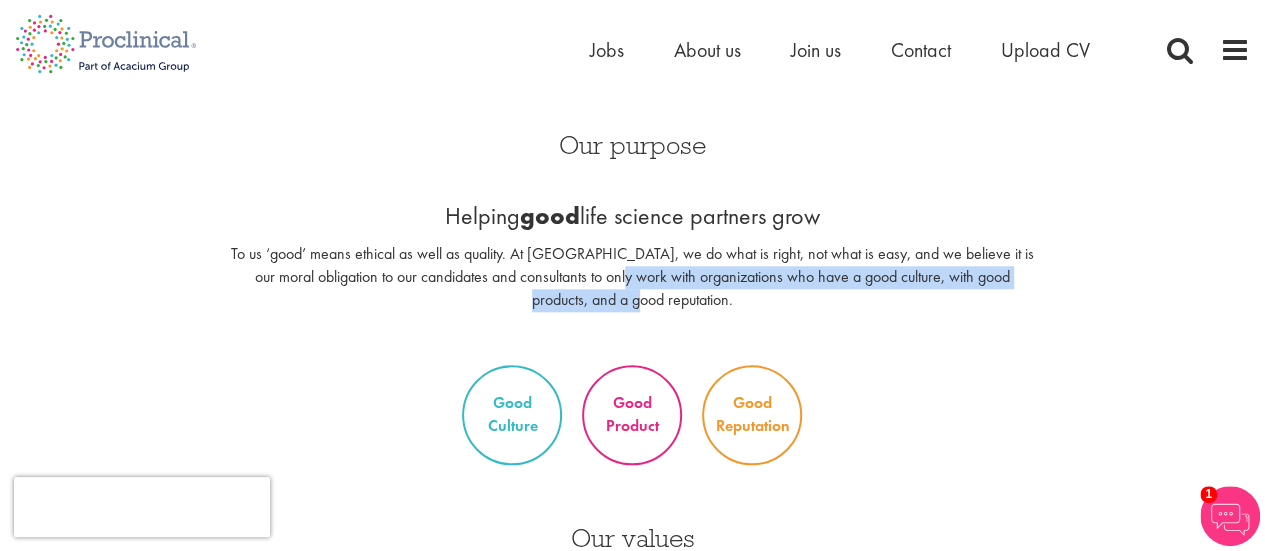 drag, startPoint x: 583, startPoint y: 281, endPoint x: 635, endPoint y: 301, distance: 55.713554 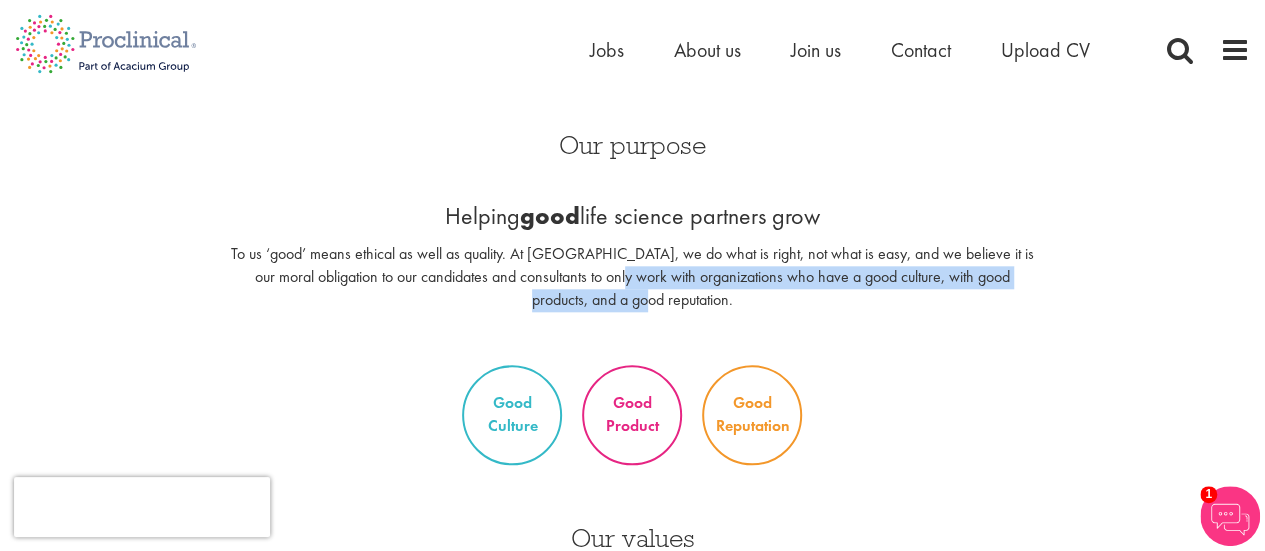 click on "To us ‘good’ means ethical as well as quality. At Proclinical, we do what is right, not what is easy, and we believe it is our moral obligation to our candidates and consultants to only work with organizations who have a good culture, with good products, and a good reputation." at bounding box center [632, 277] 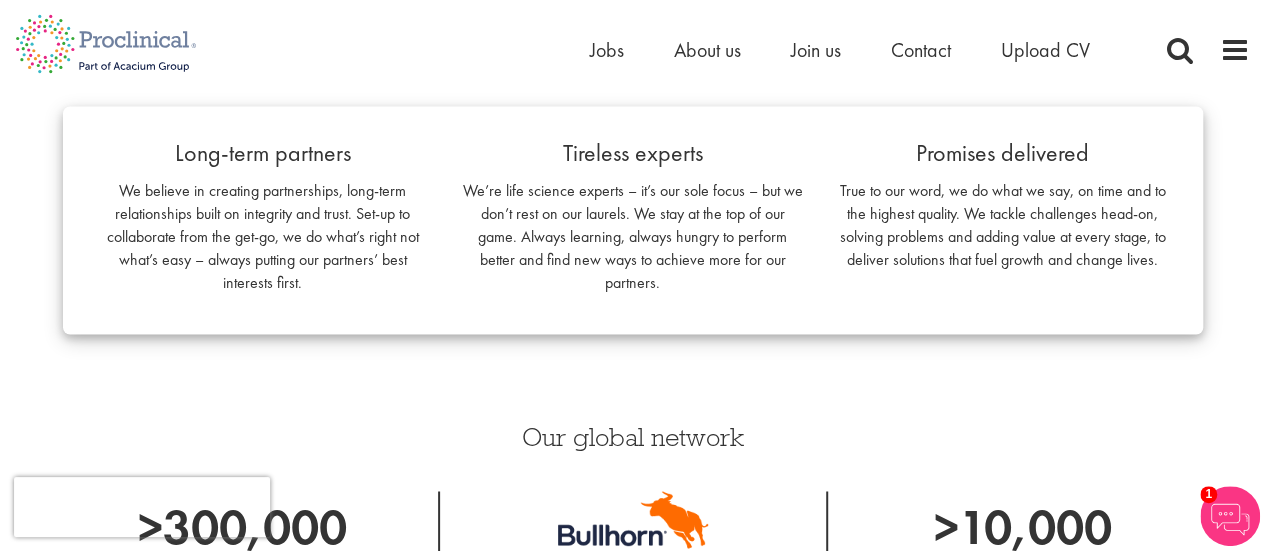 scroll, scrollTop: 1396, scrollLeft: 0, axis: vertical 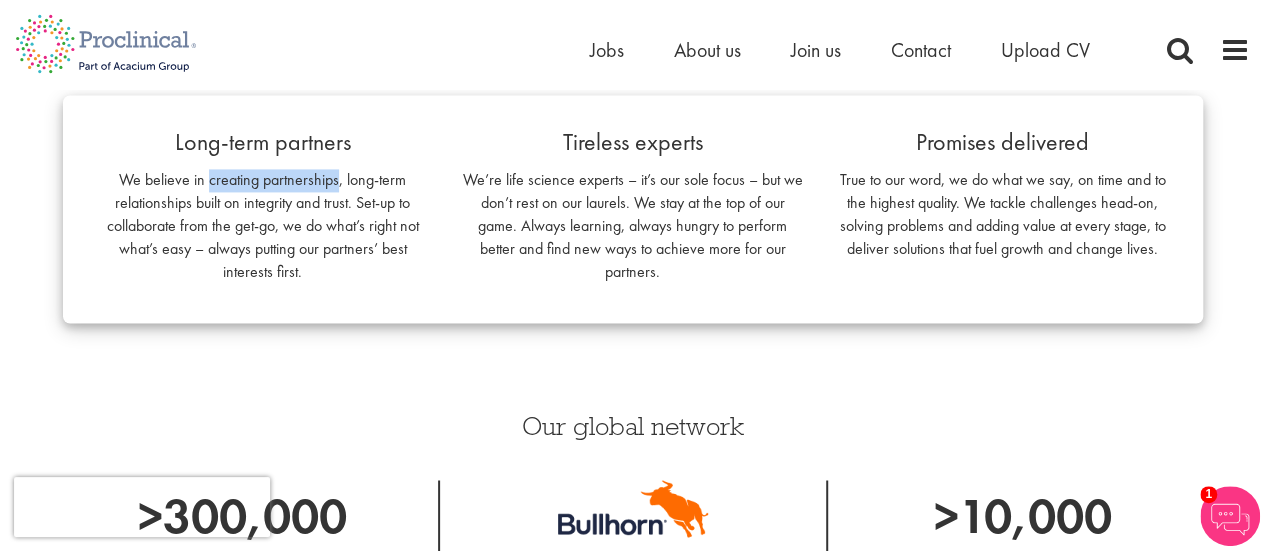 drag, startPoint x: 210, startPoint y: 179, endPoint x: 338, endPoint y: 183, distance: 128.06248 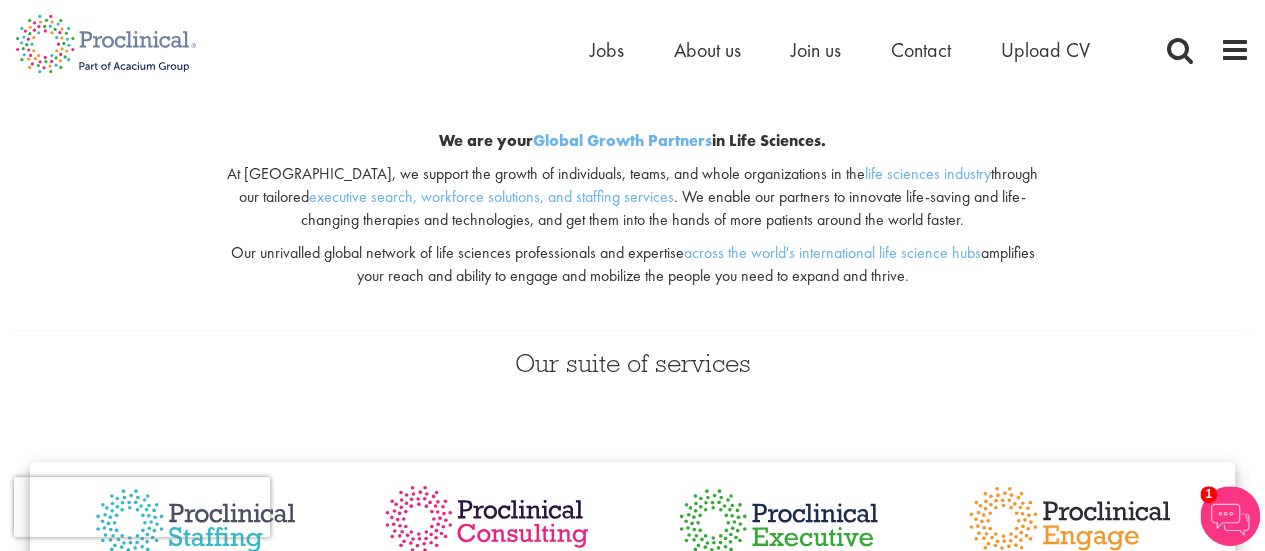 scroll, scrollTop: 0, scrollLeft: 0, axis: both 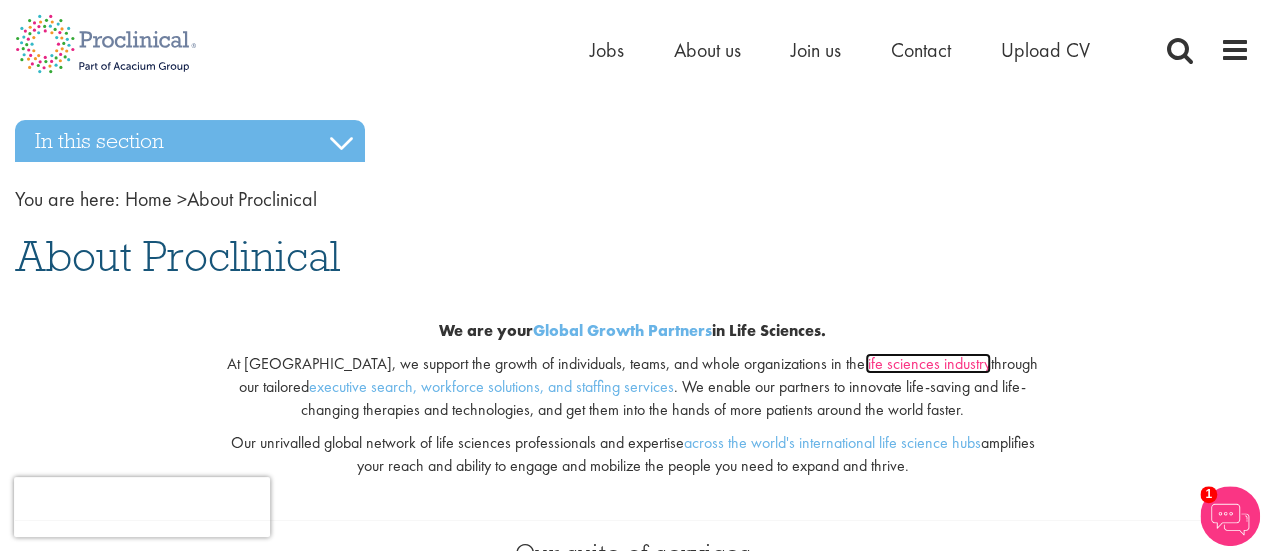 click on "life sciences industry" at bounding box center (928, 363) 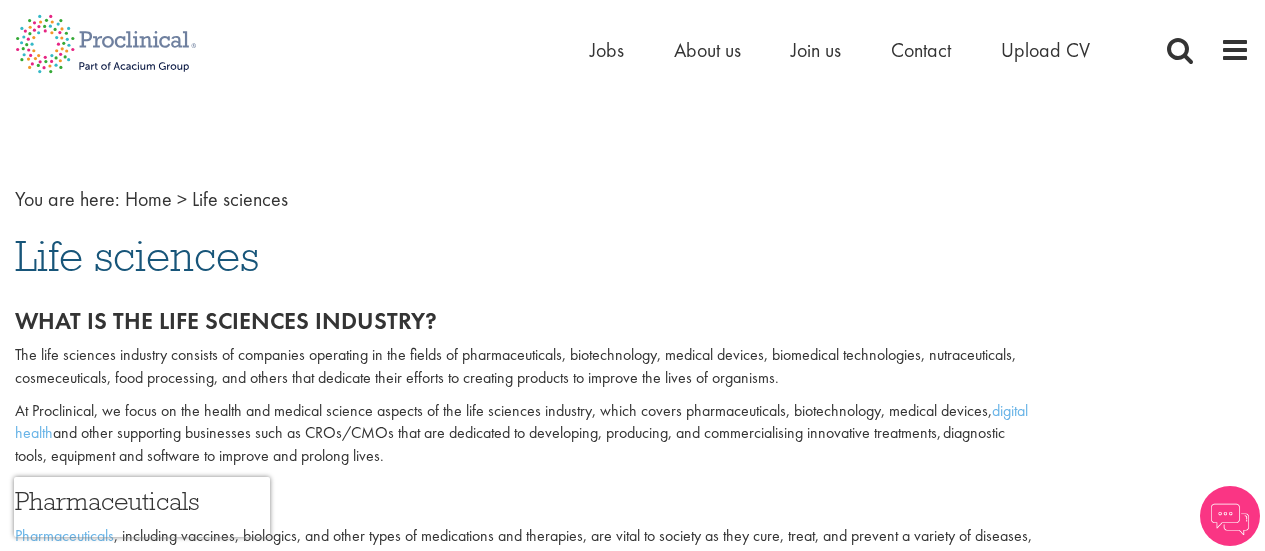 scroll, scrollTop: 0, scrollLeft: 0, axis: both 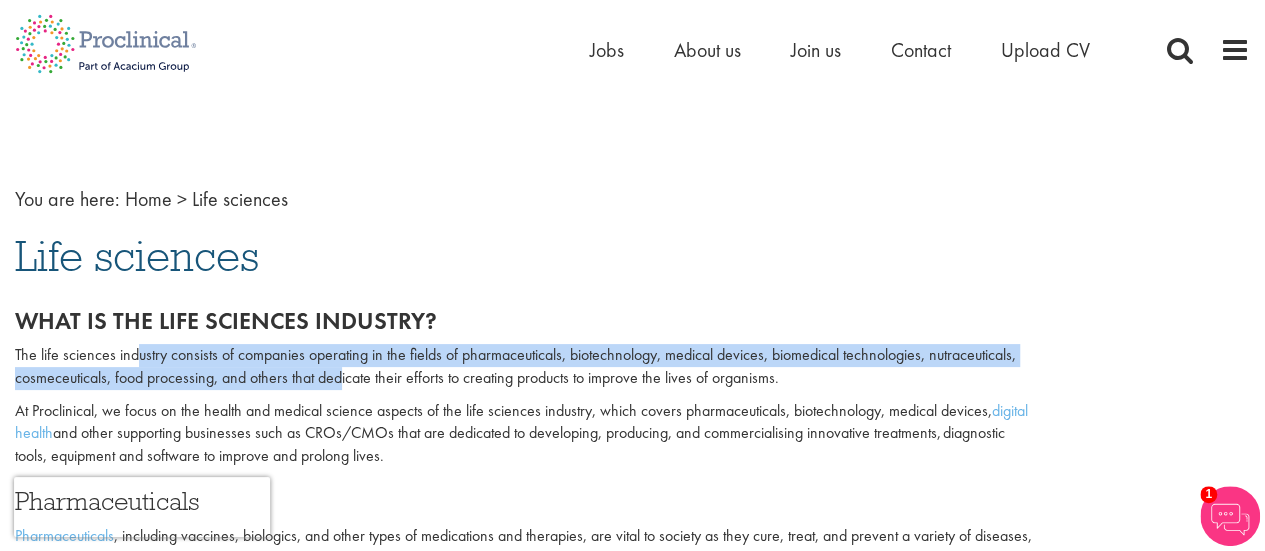 drag, startPoint x: 136, startPoint y: 354, endPoint x: 341, endPoint y: 372, distance: 205.78873 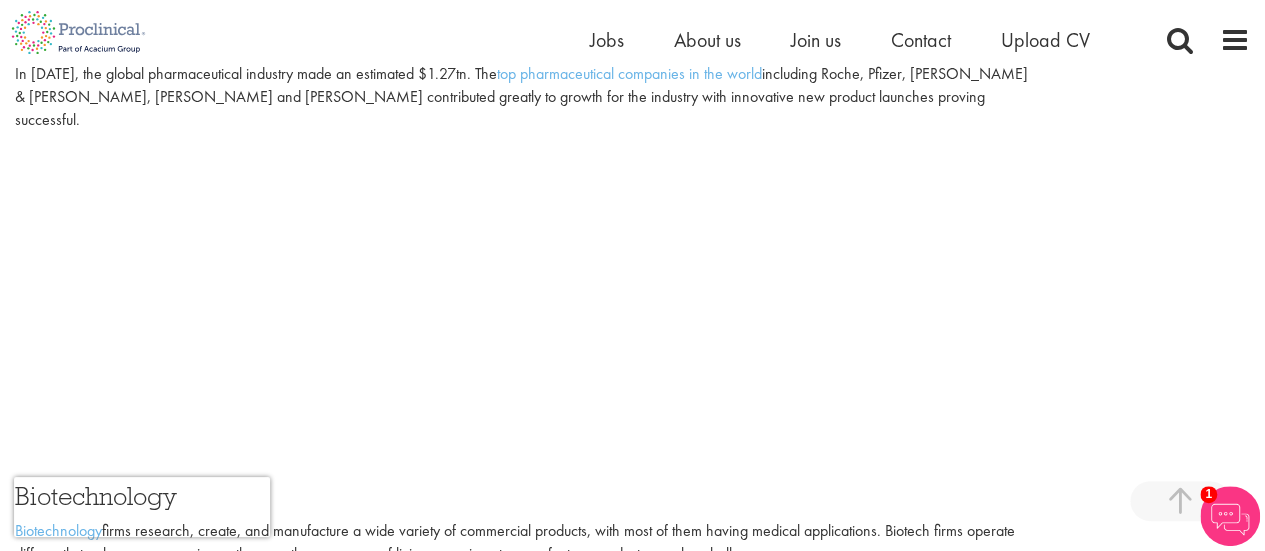 scroll, scrollTop: 1040, scrollLeft: 0, axis: vertical 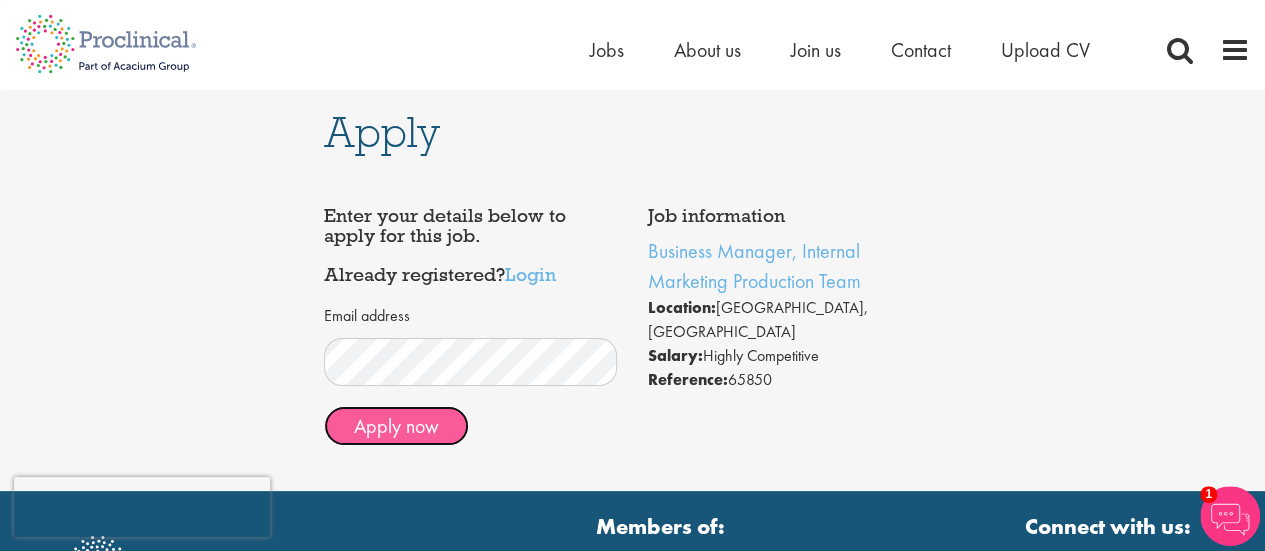 click on "Apply now" at bounding box center (396, 426) 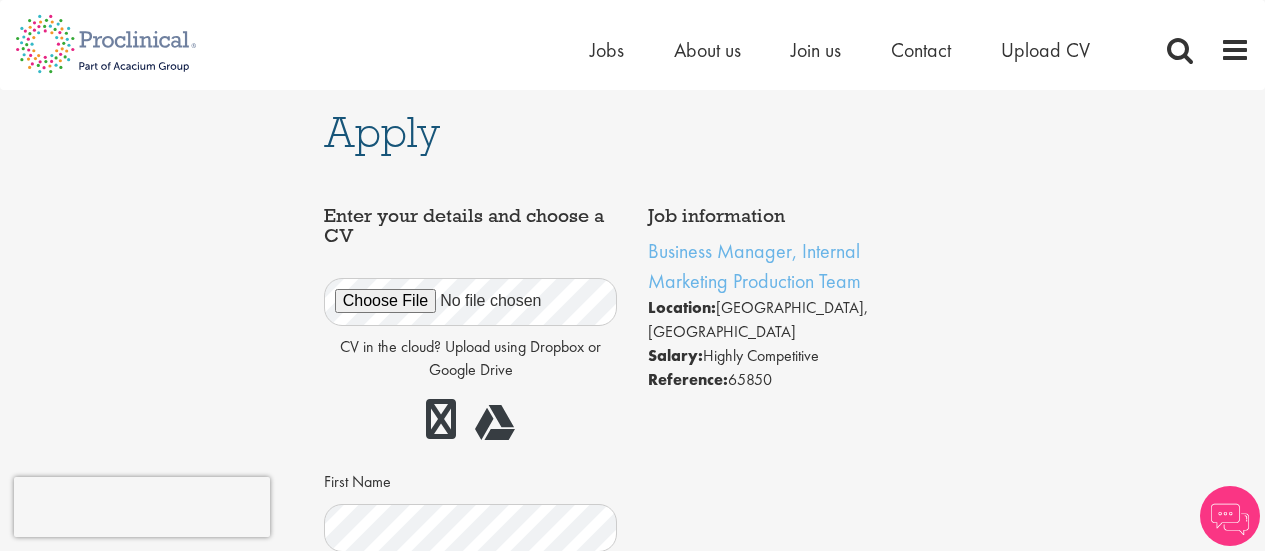 scroll, scrollTop: 0, scrollLeft: 0, axis: both 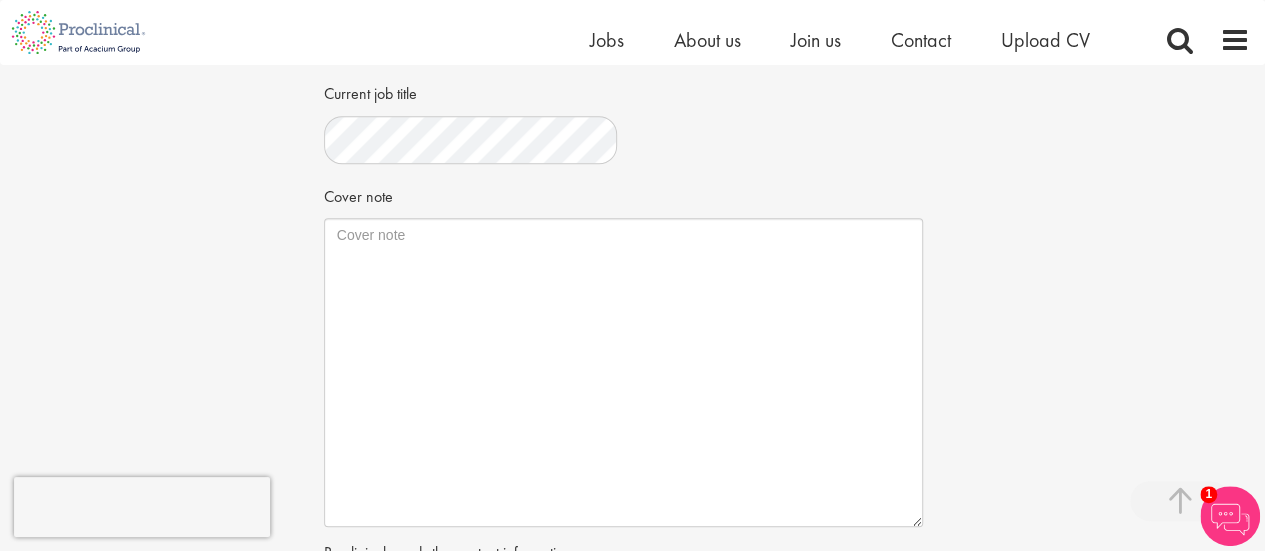 drag, startPoint x: 608, startPoint y: 261, endPoint x: 912, endPoint y: 515, distance: 396.14642 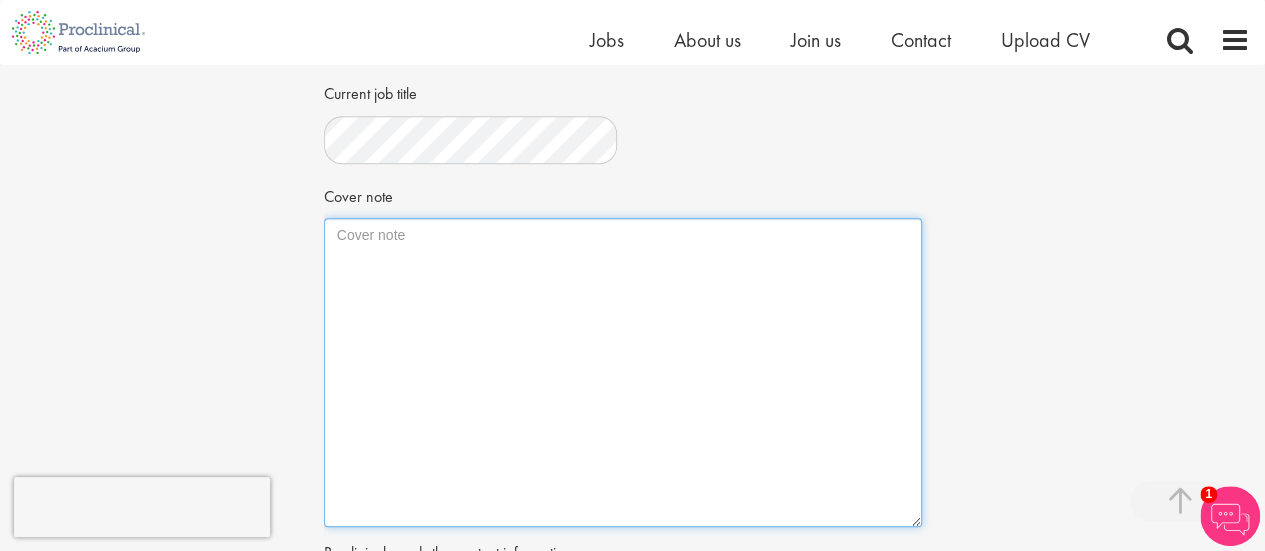 click on "Cover note" at bounding box center (623, 372) 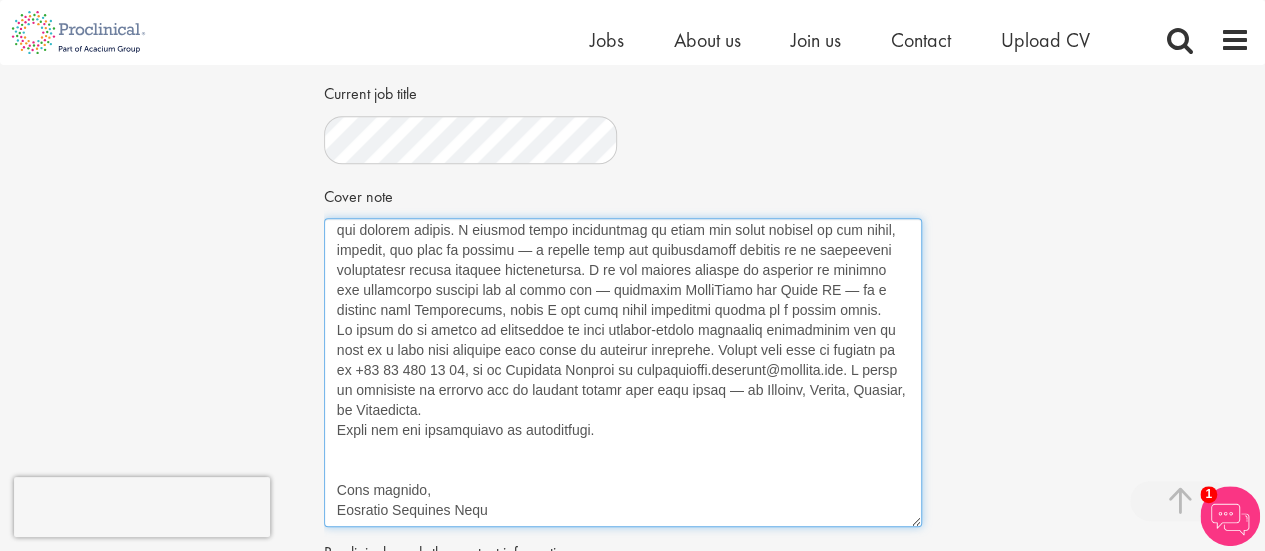 scroll, scrollTop: 804, scrollLeft: 0, axis: vertical 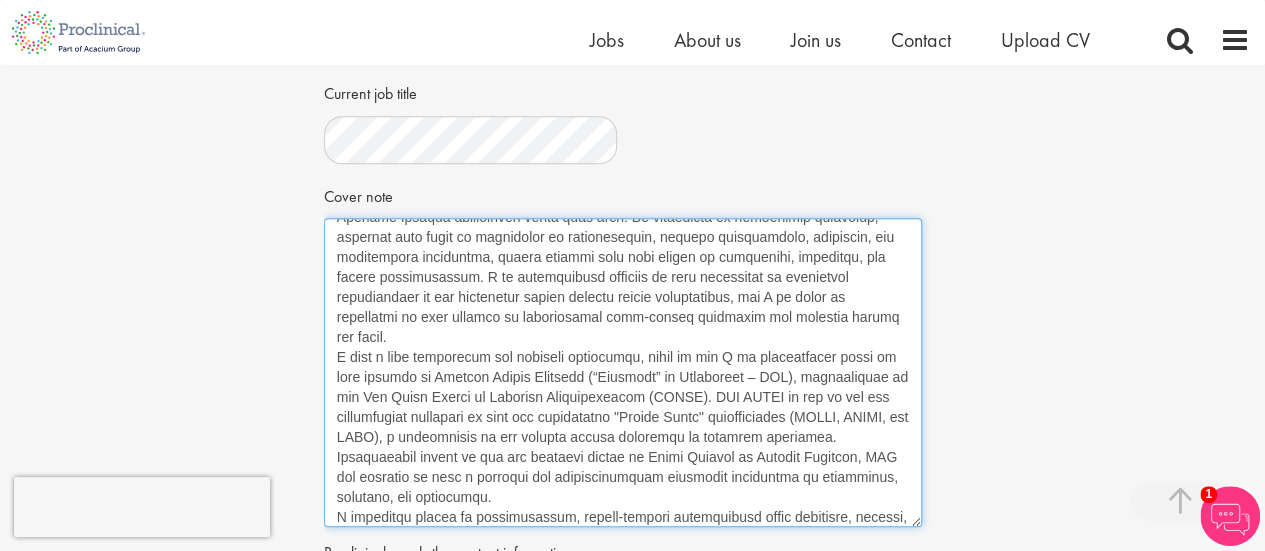 click on "Cover note" at bounding box center (623, 372) 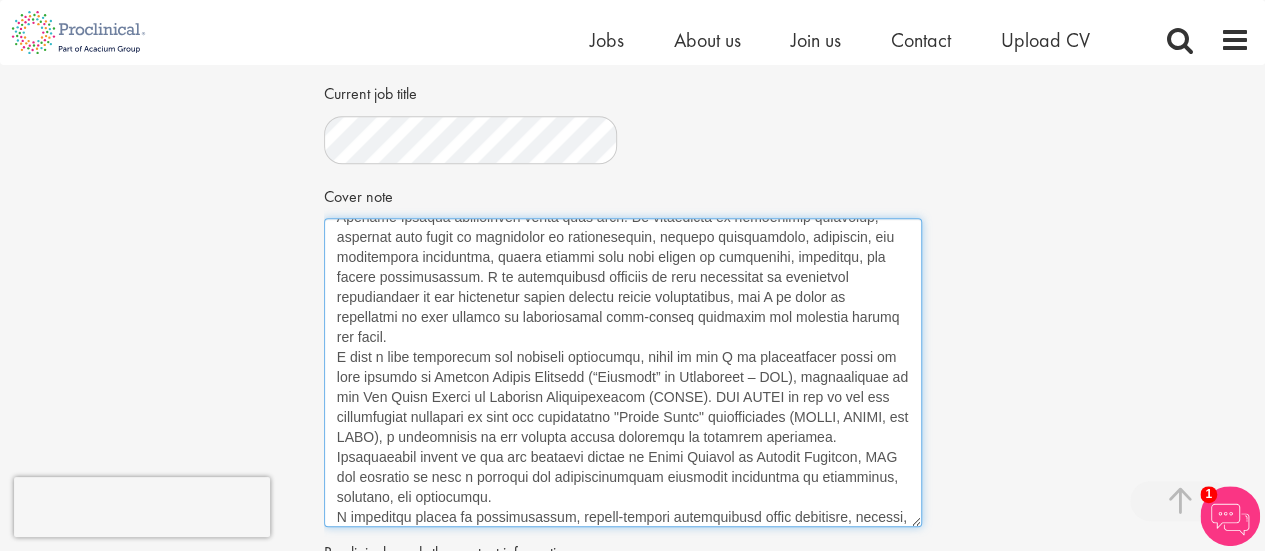 drag, startPoint x: 627, startPoint y: 414, endPoint x: 692, endPoint y: 418, distance: 65.12296 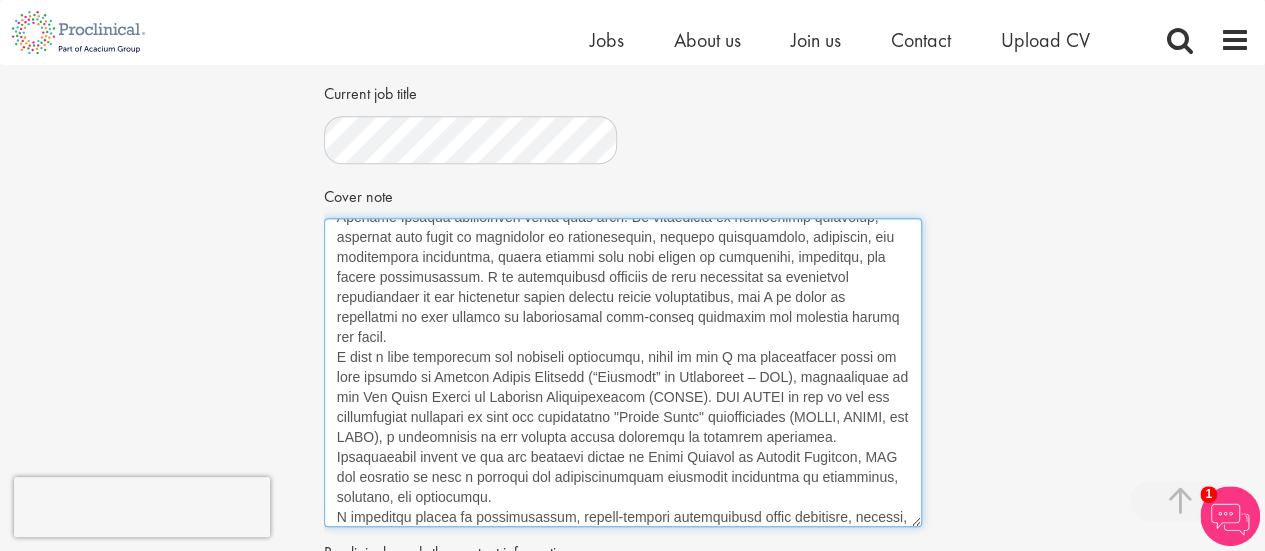 click on "Cover note" at bounding box center [623, 372] 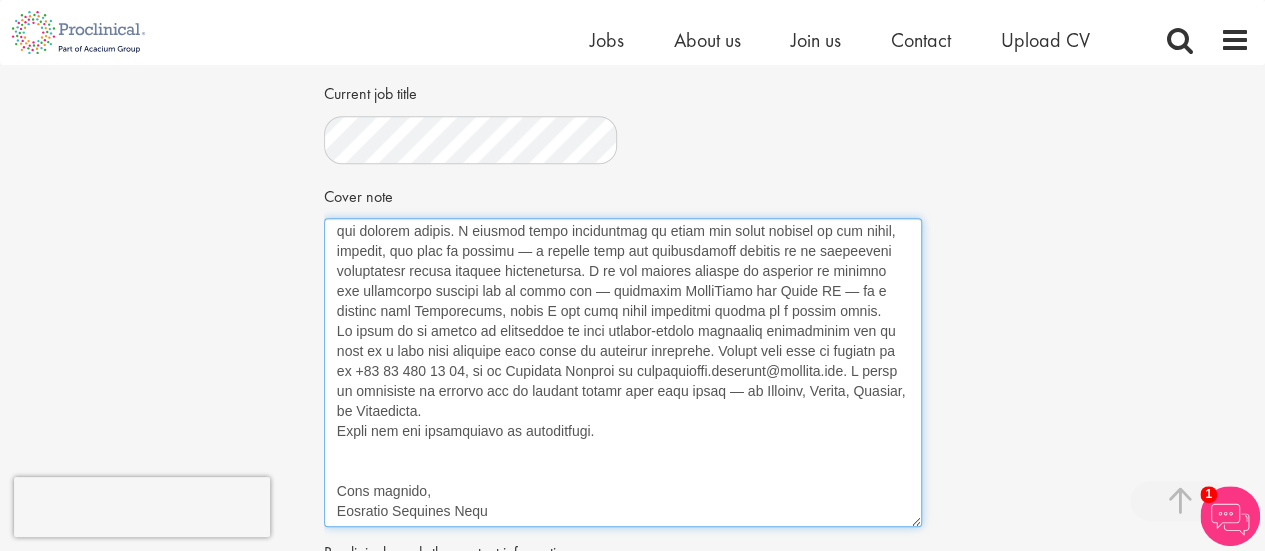 scroll, scrollTop: 804, scrollLeft: 0, axis: vertical 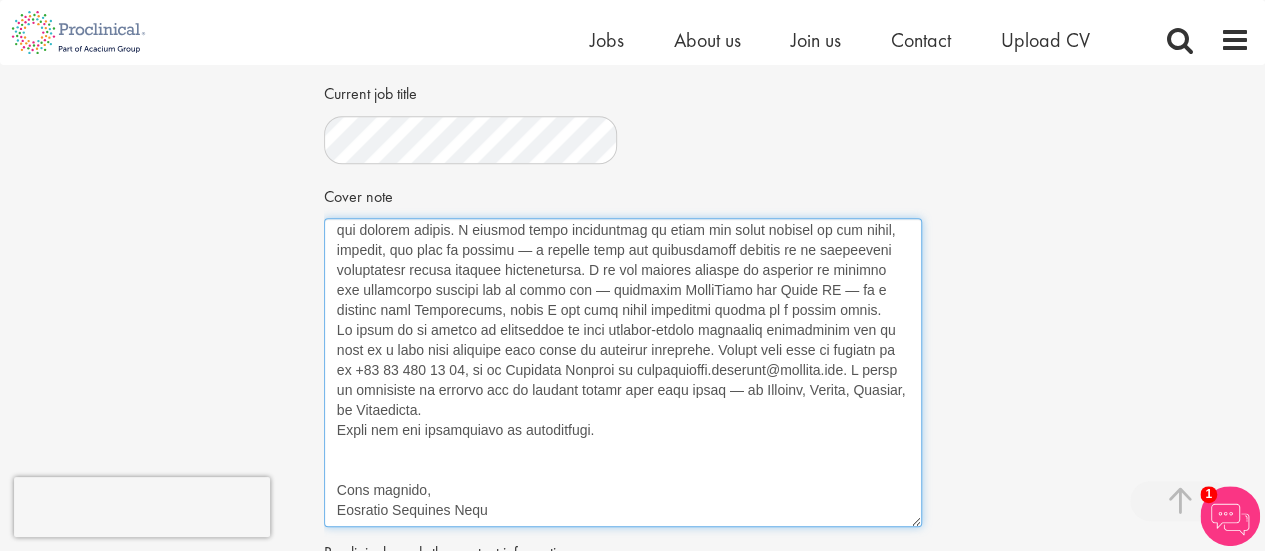 click on "Cover note" at bounding box center [623, 372] 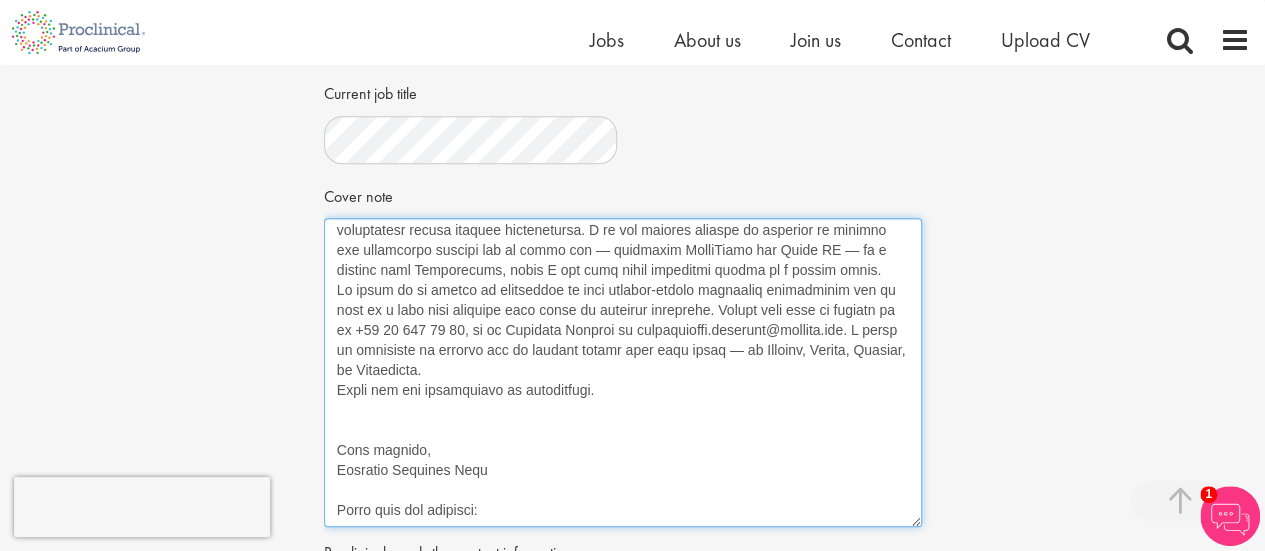 scroll, scrollTop: 856, scrollLeft: 0, axis: vertical 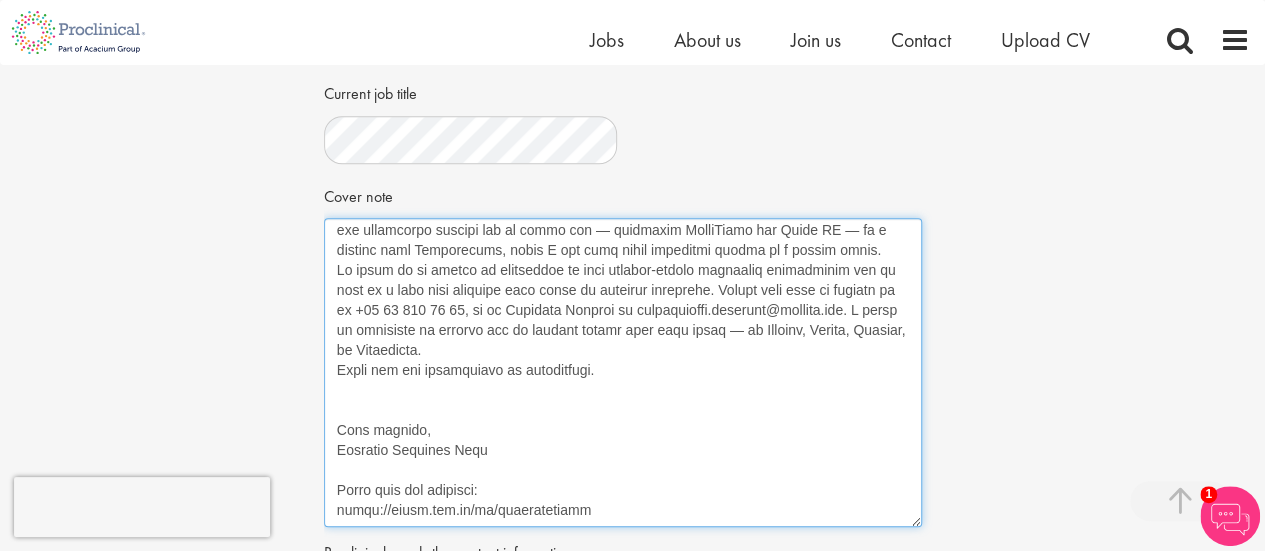 paste on "https://portal.fgv.br/en/news/5th-time-fgv-eaesp-rated-latin-americas-best-business-school?utm_source=chatgpt.com" 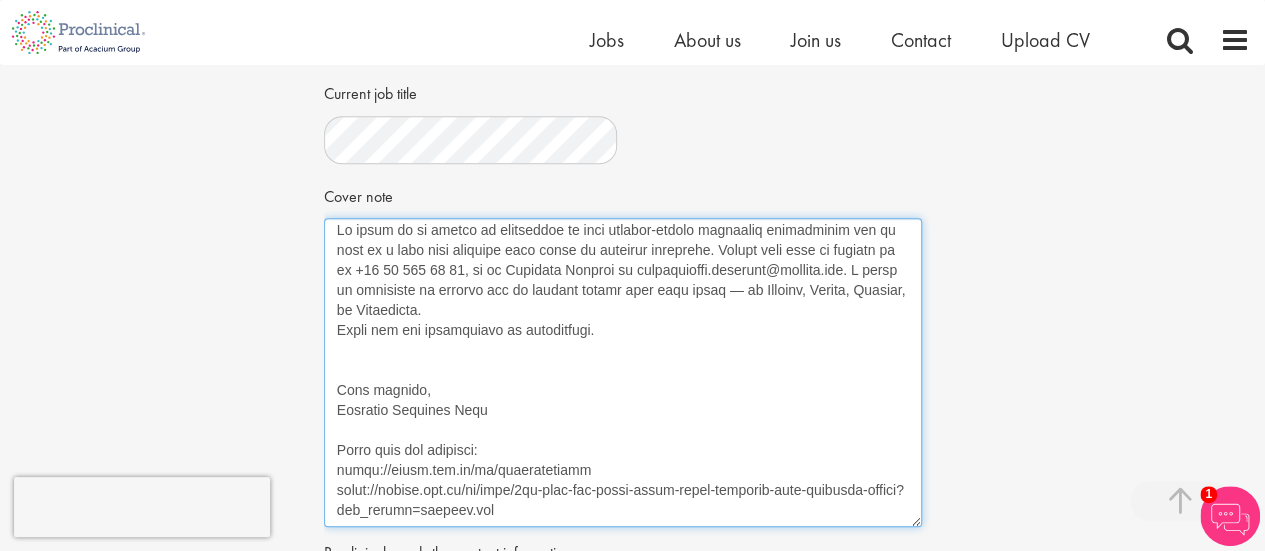 scroll, scrollTop: 916, scrollLeft: 0, axis: vertical 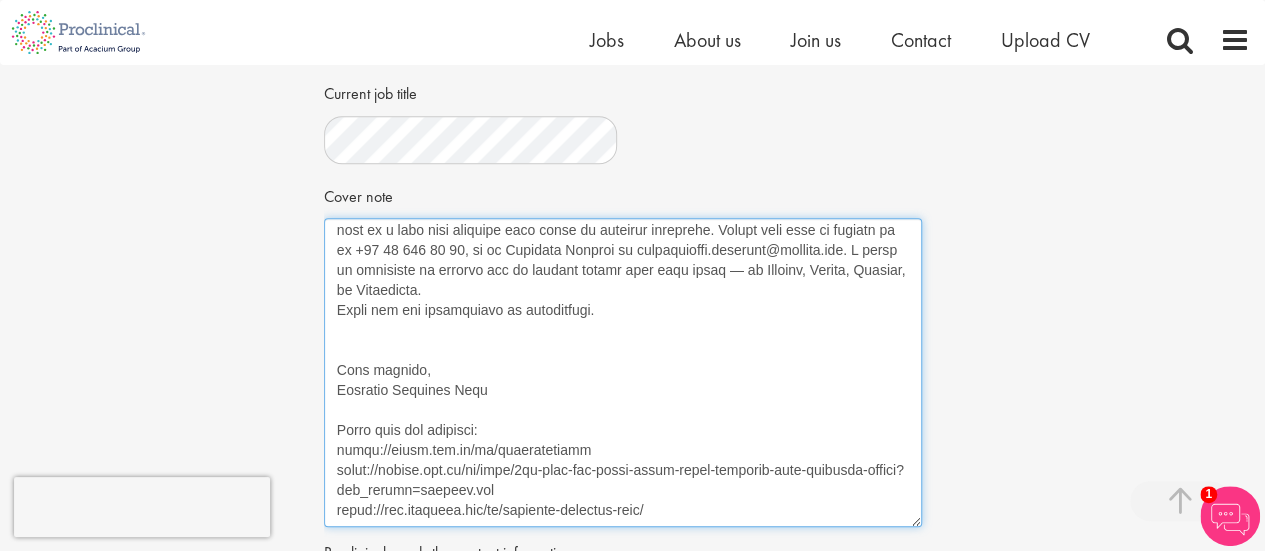 click on "Cover note" at bounding box center [623, 372] 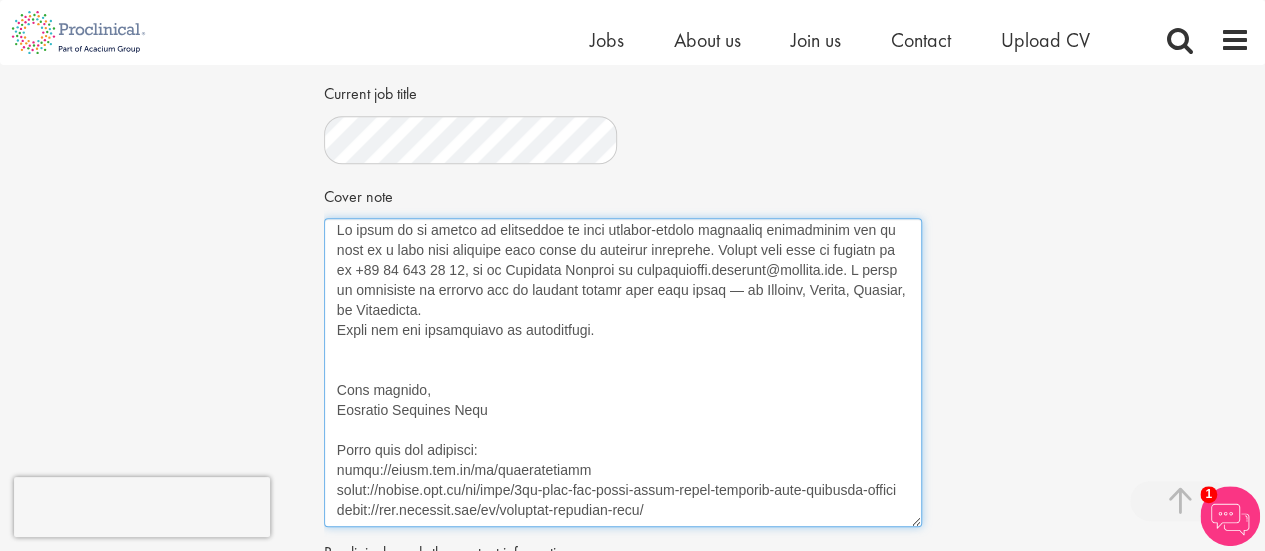 scroll, scrollTop: 904, scrollLeft: 0, axis: vertical 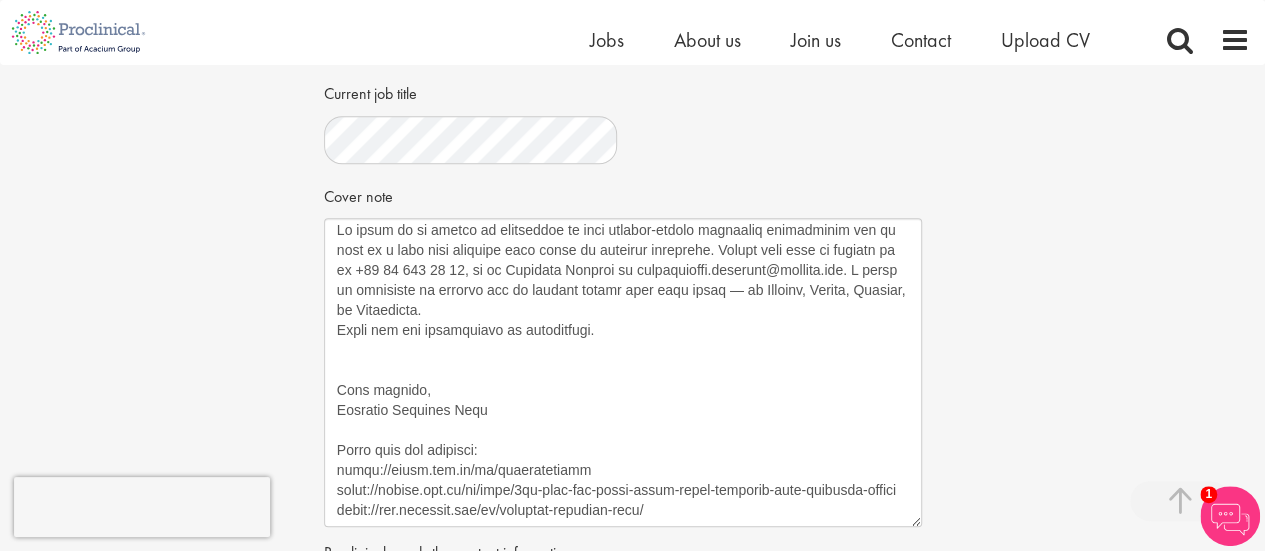click on "Apply
Job information
Business Manager, Internal Marketing Production Team
Location:
Basel, Schweiz
Salary:
Highly Competitive
Reference:" at bounding box center [632, 95] 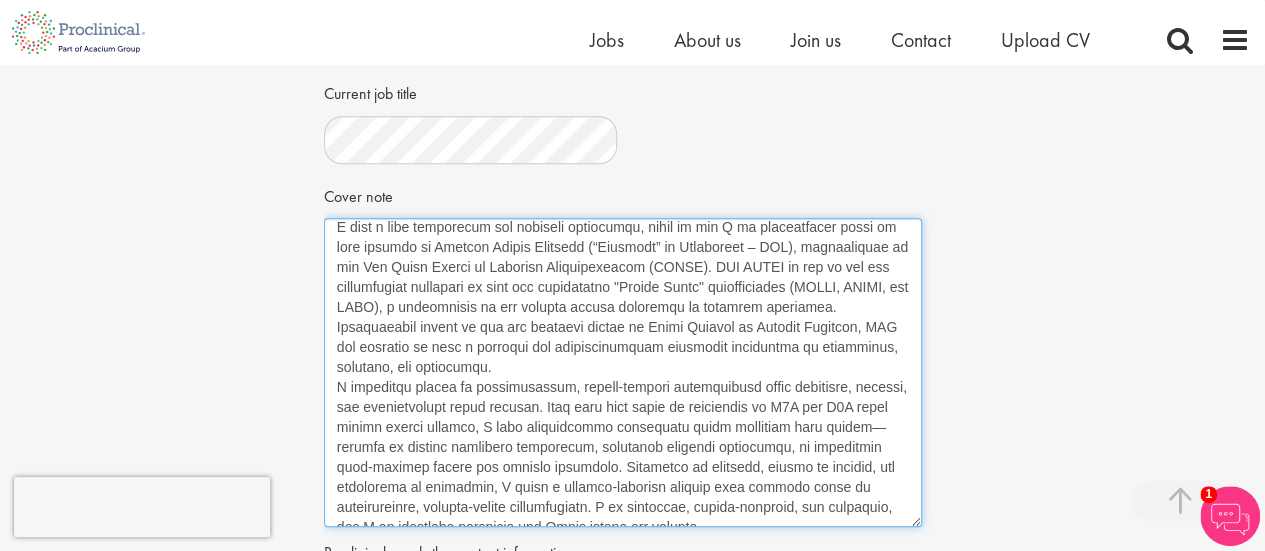 scroll, scrollTop: 904, scrollLeft: 0, axis: vertical 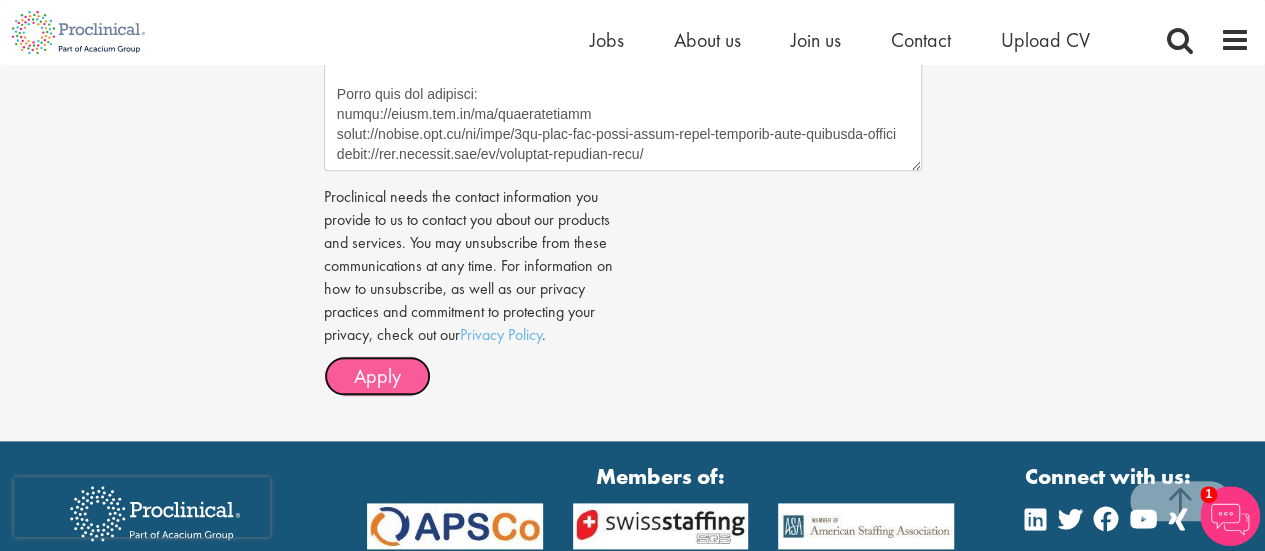 click on "Apply" at bounding box center [377, 376] 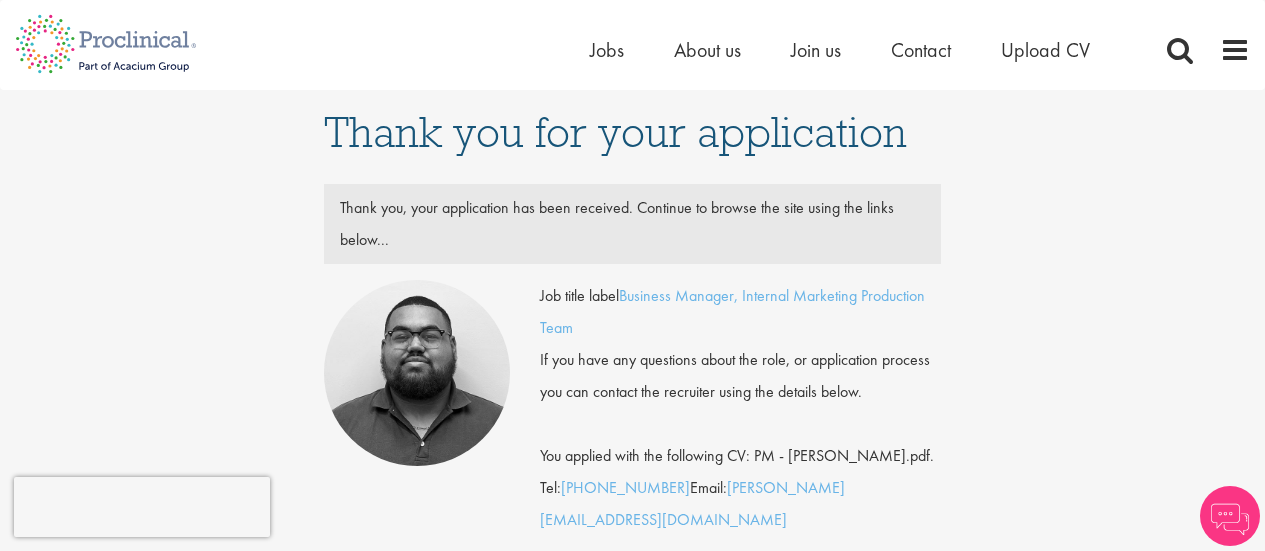 scroll, scrollTop: 0, scrollLeft: 0, axis: both 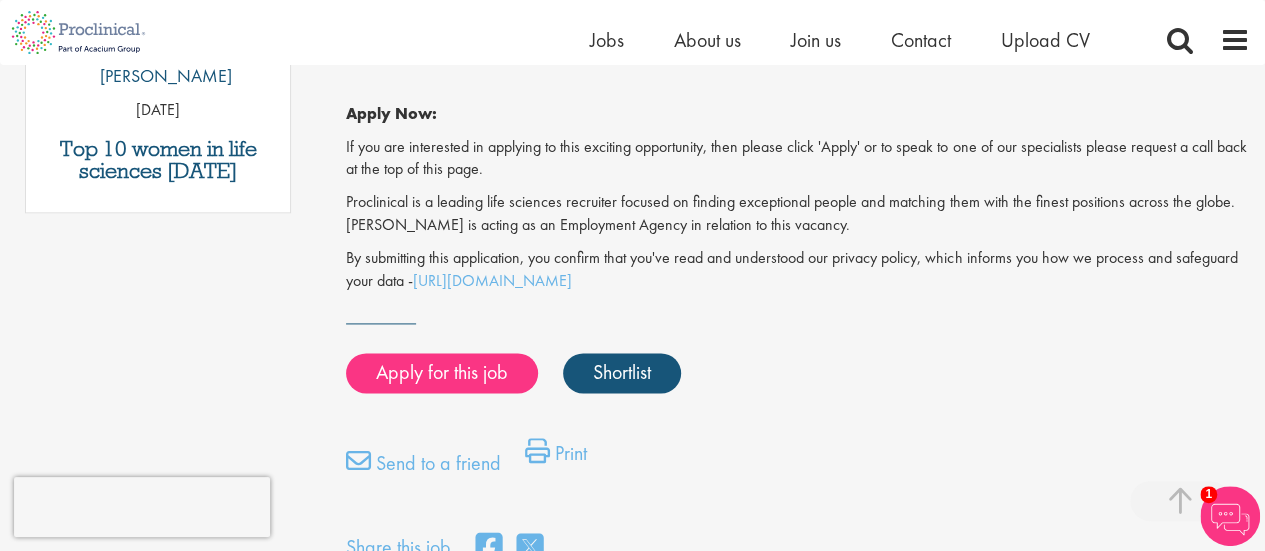 drag, startPoint x: 790, startPoint y: 256, endPoint x: 746, endPoint y: 103, distance: 159.20113 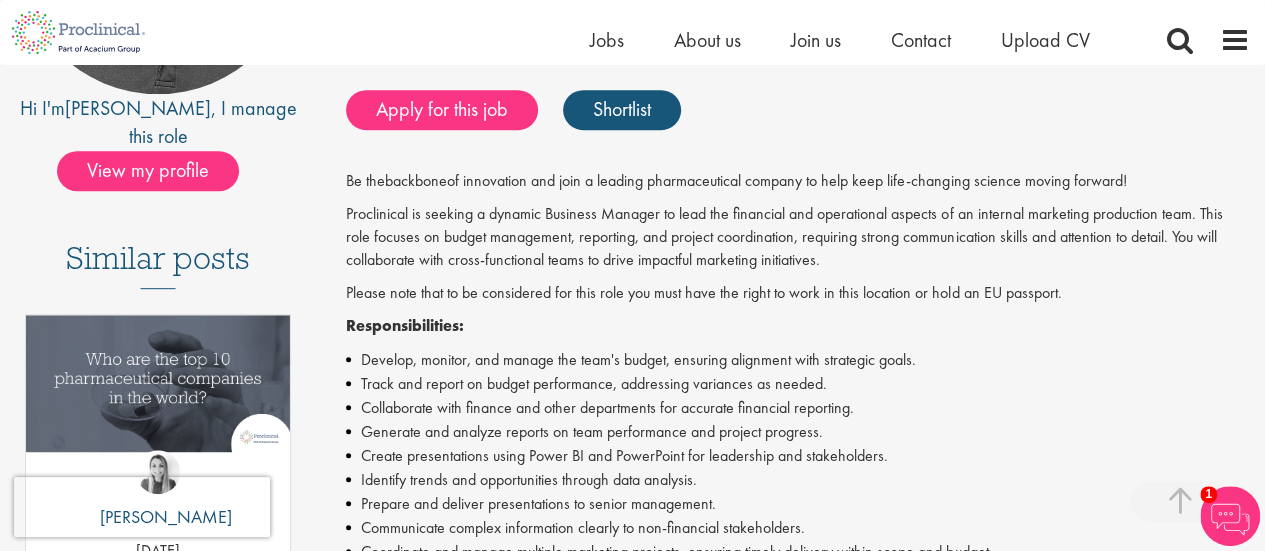 scroll, scrollTop: 306, scrollLeft: 0, axis: vertical 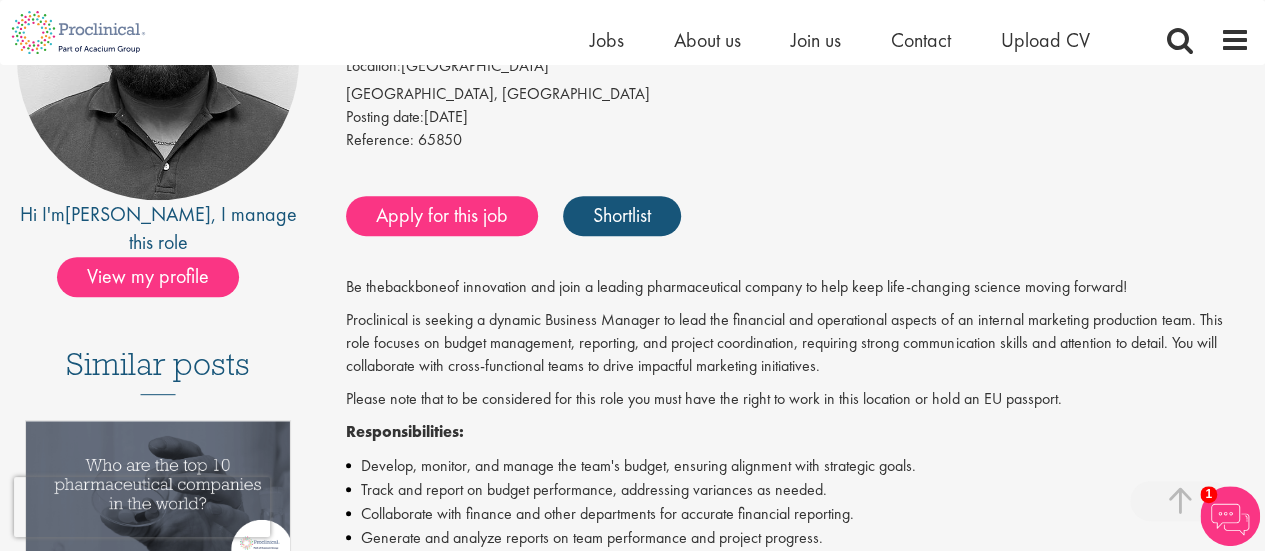 copy on "Apply for this job
Shortlist
Be the  backbone  of innovation and join a leading pharmaceutical company to help keep life-changing science moving forward!      Proclinical is seeking a dynamic Business Manager to lead the financial and operational aspects of an internal marketing production team. This role focuses on budget management, reporting, and project coordination, requiring strong communication skills and attention to detail. You will collaborate with cross-functional teams to drive impactful marketing initiatives.   Please note that to be considered for this role you must have the right to work in this location or hold an EU passport.     Responsibilities: Develop, monitor, and manage the team's budget, ensuring alignment with strategic goals. Track and report on budget performance, addressing variances as needed. Collaborate with finance and other departments for accurate financial reporting. Generate and analyze reports on team performance and pr..." 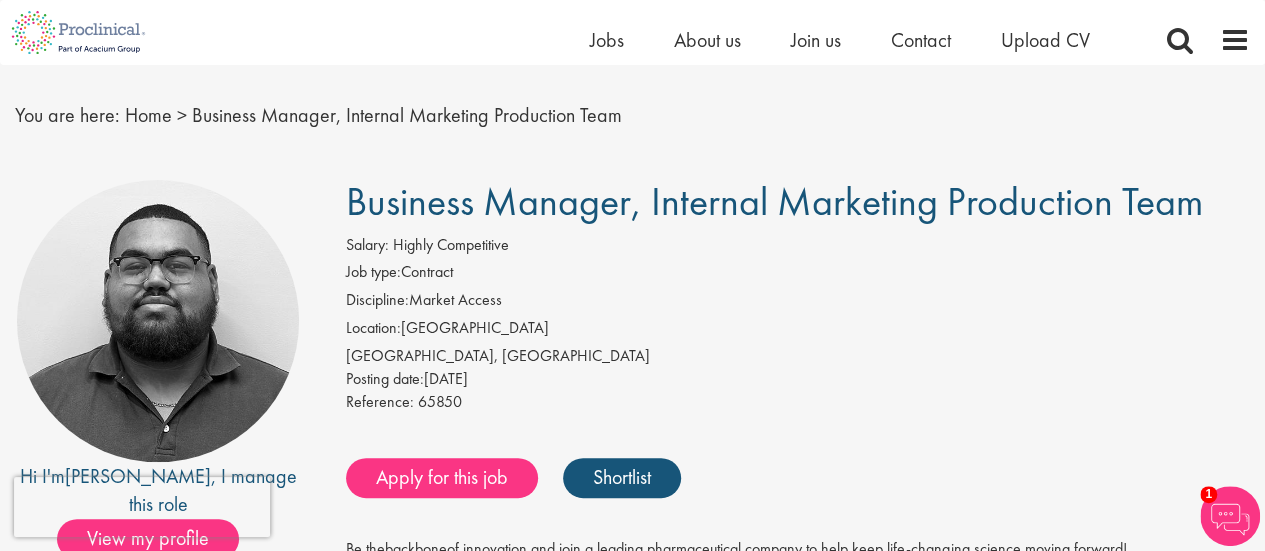 scroll, scrollTop: 40, scrollLeft: 0, axis: vertical 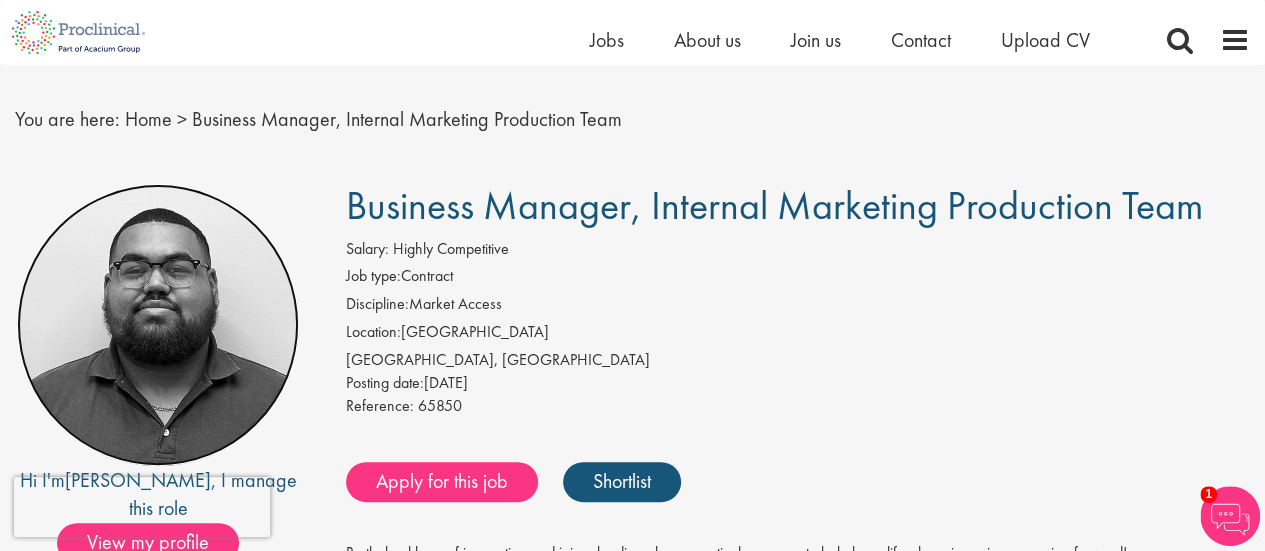click at bounding box center (158, 325) 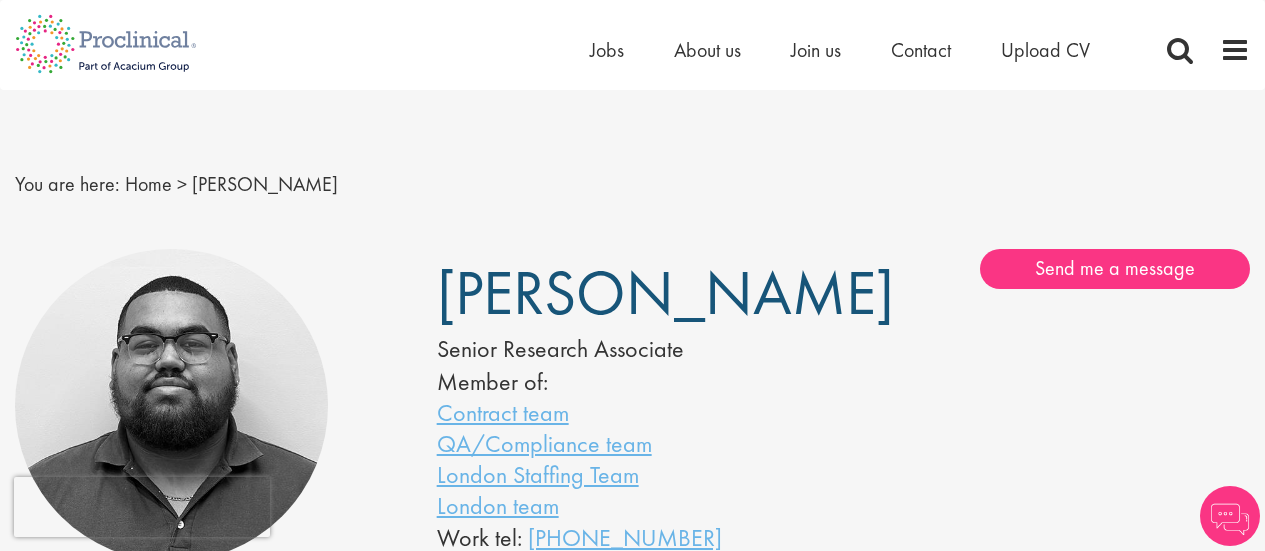 scroll, scrollTop: 0, scrollLeft: 0, axis: both 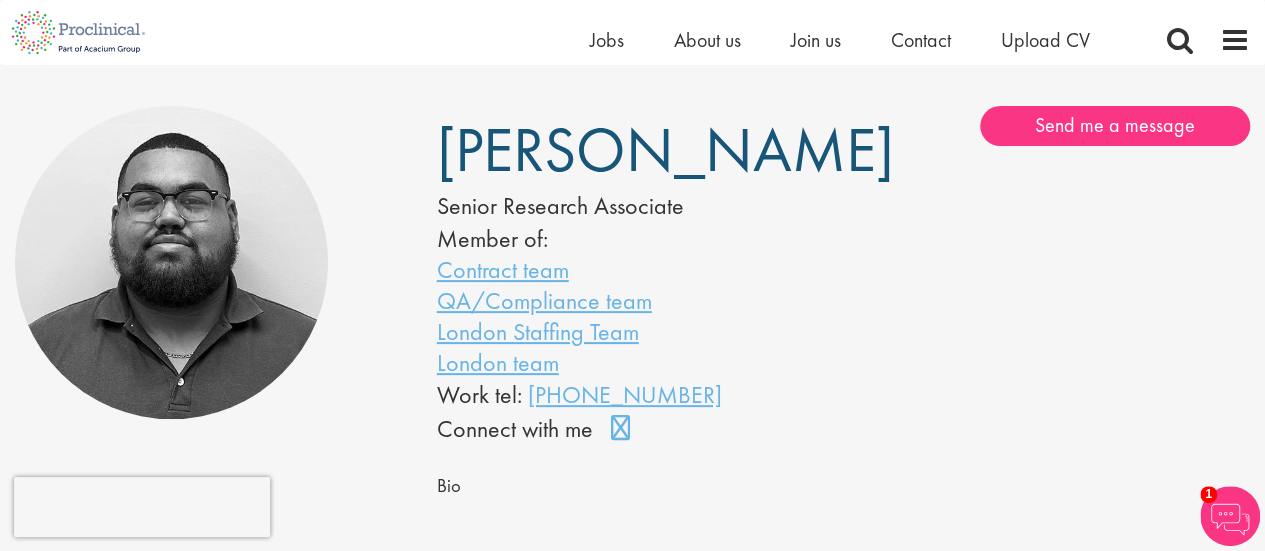 drag, startPoint x: 628, startPoint y: 205, endPoint x: 426, endPoint y: 139, distance: 212.50882 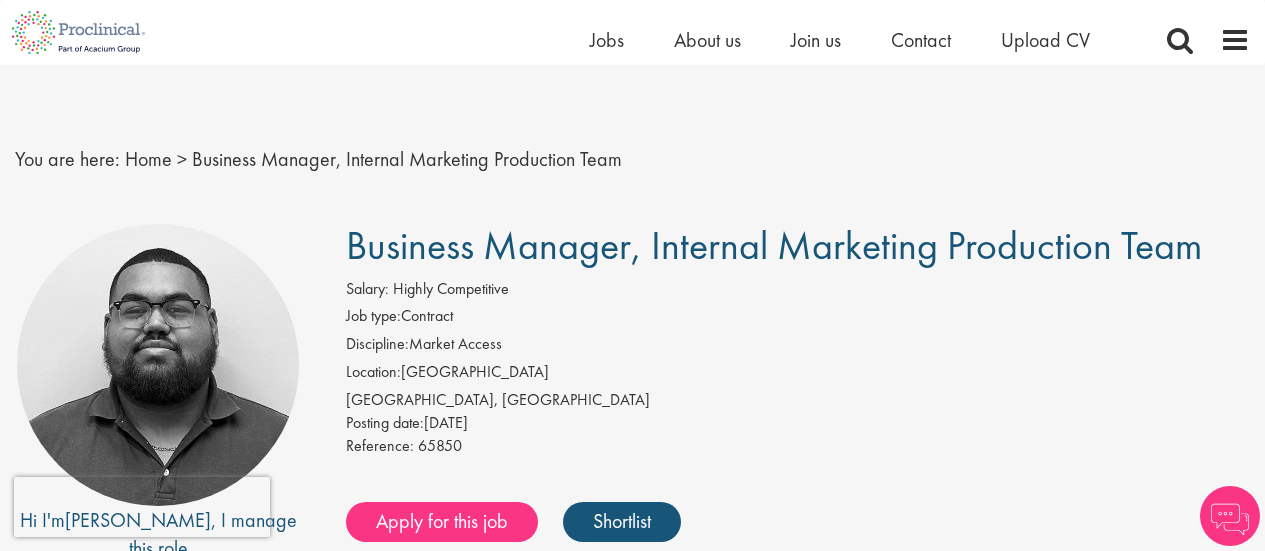 scroll, scrollTop: 56, scrollLeft: 0, axis: vertical 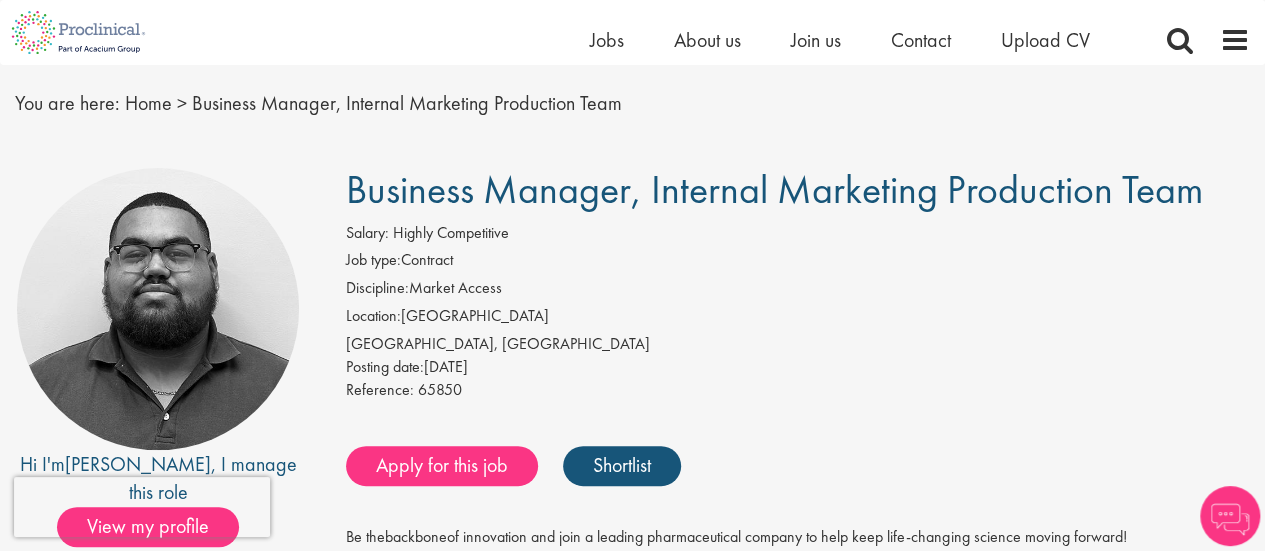 drag, startPoint x: 346, startPoint y: 203, endPoint x: 1236, endPoint y: 178, distance: 890.3511 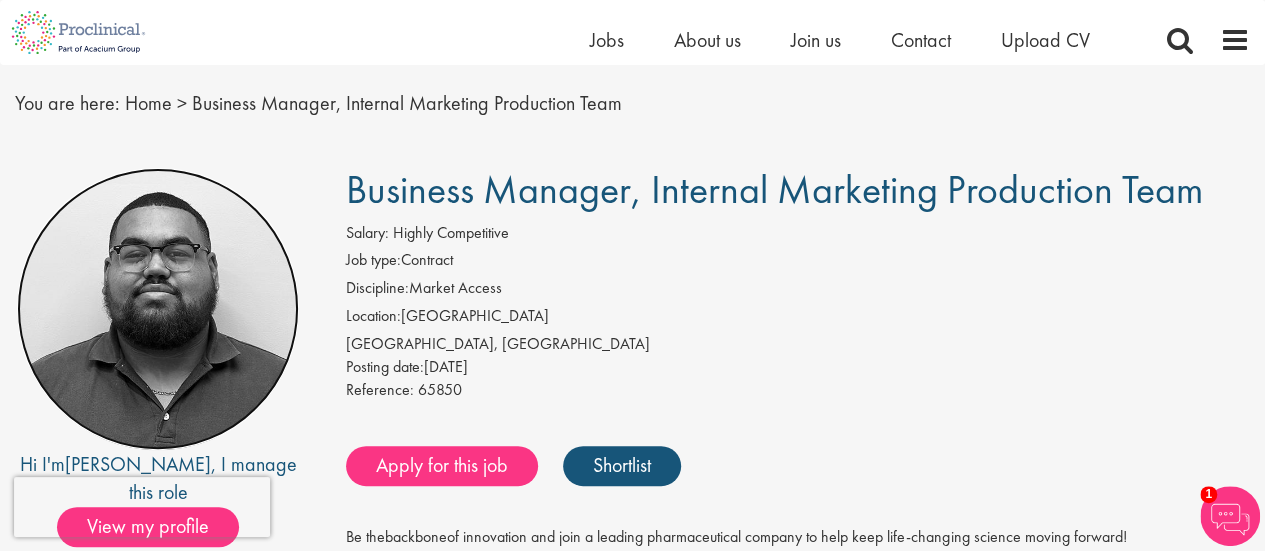 click at bounding box center (158, 309) 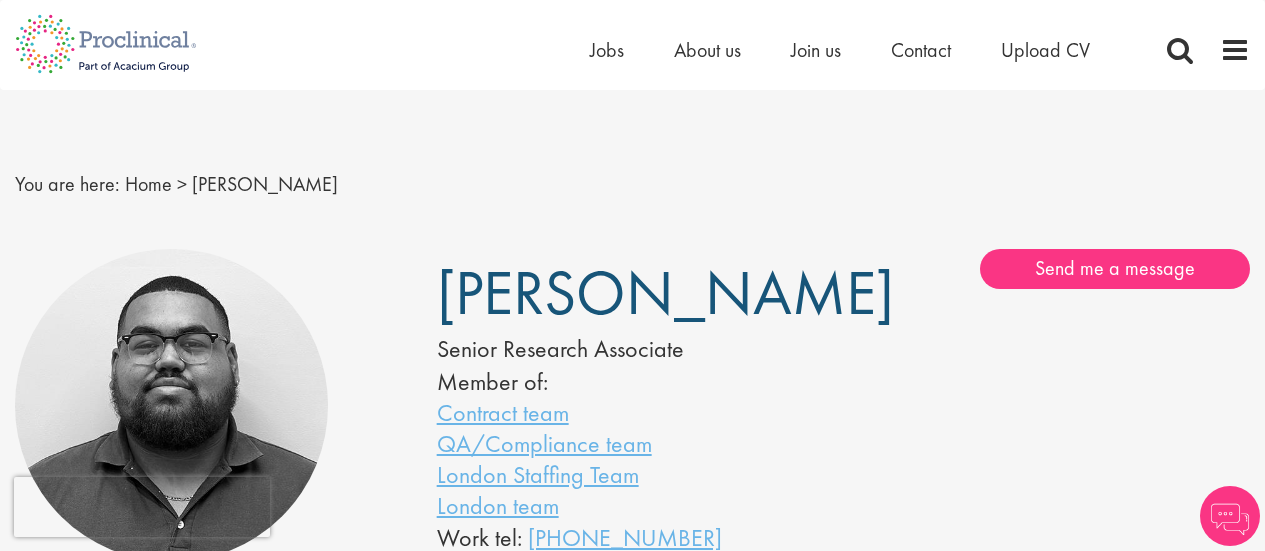 scroll, scrollTop: 0, scrollLeft: 0, axis: both 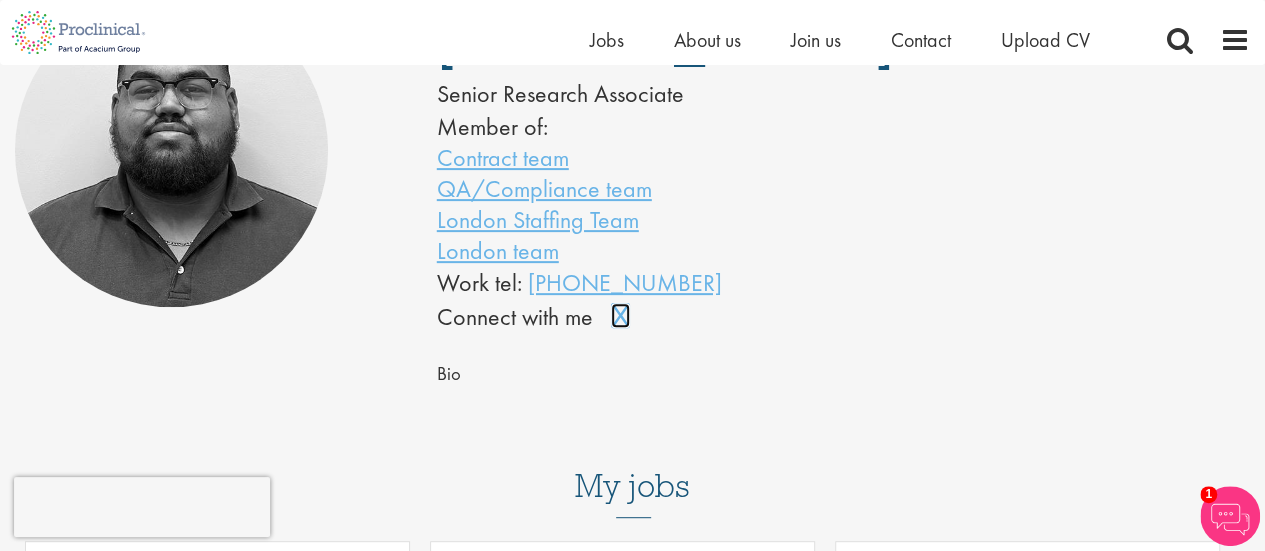click on "Connect on  LinkedIn" at bounding box center (627, 325) 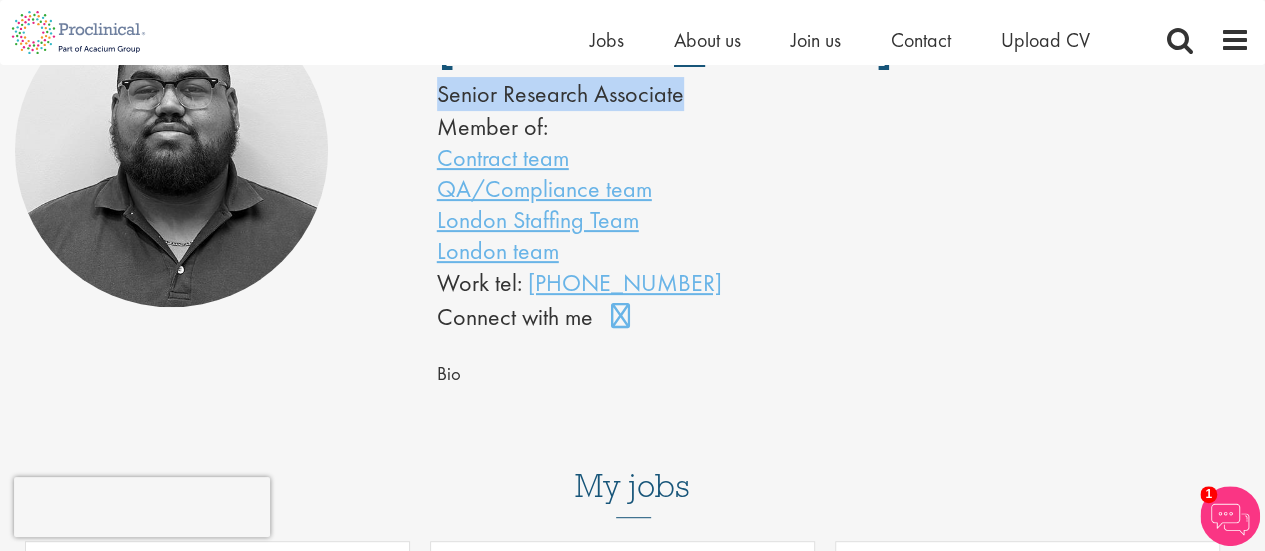 drag, startPoint x: 433, startPoint y: 144, endPoint x: 718, endPoint y: 152, distance: 285.11224 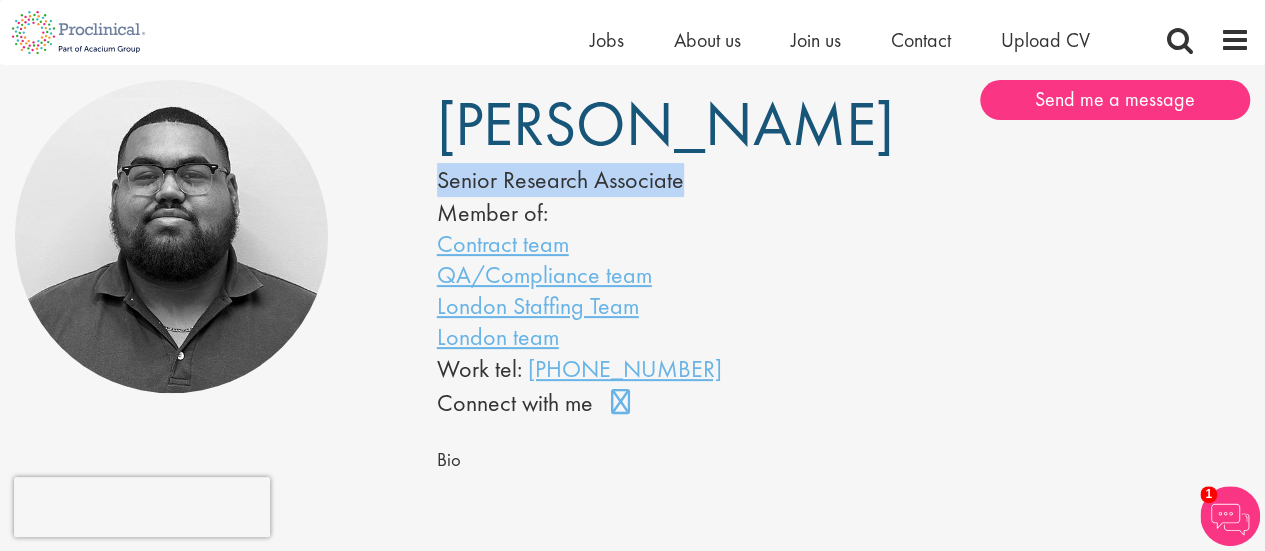 scroll, scrollTop: 0, scrollLeft: 0, axis: both 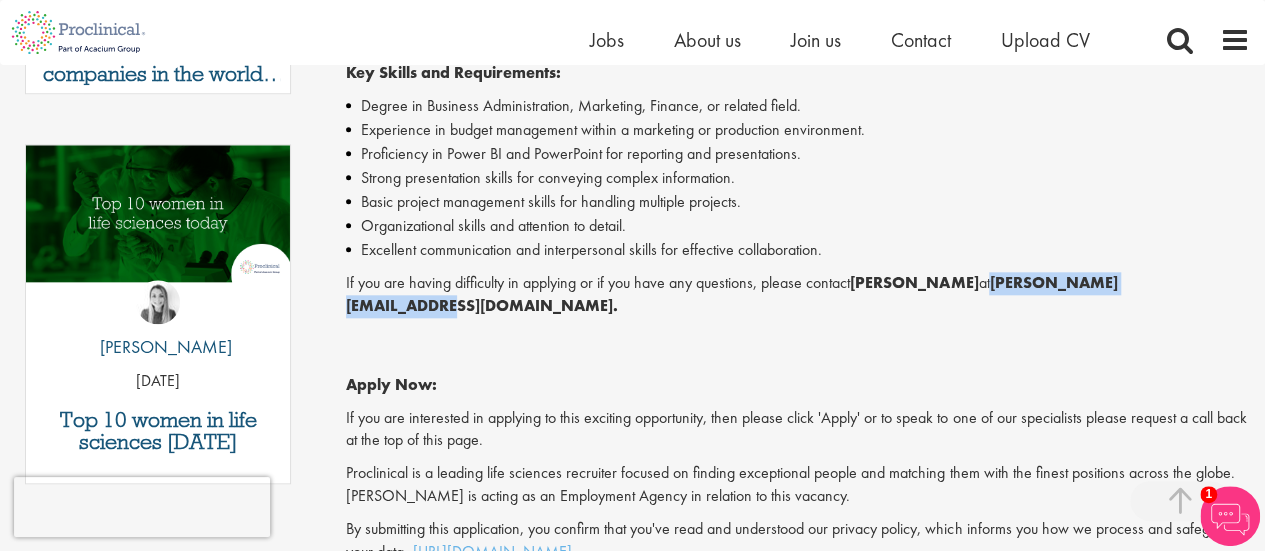 drag, startPoint x: 1186, startPoint y: 282, endPoint x: 989, endPoint y: 280, distance: 197.01015 